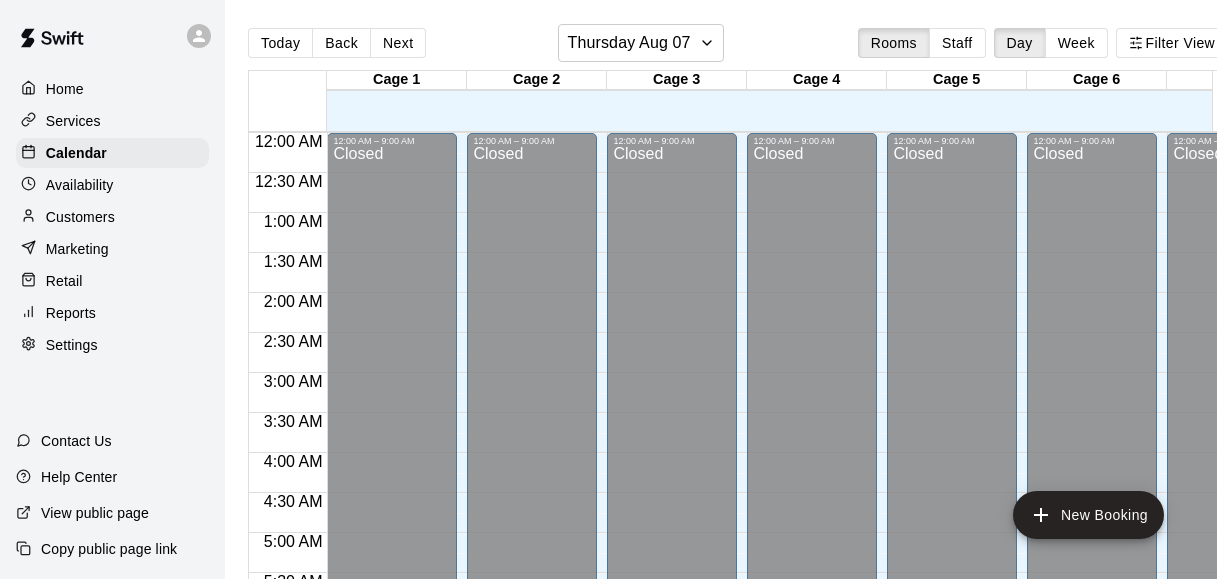 scroll, scrollTop: 32, scrollLeft: 0, axis: vertical 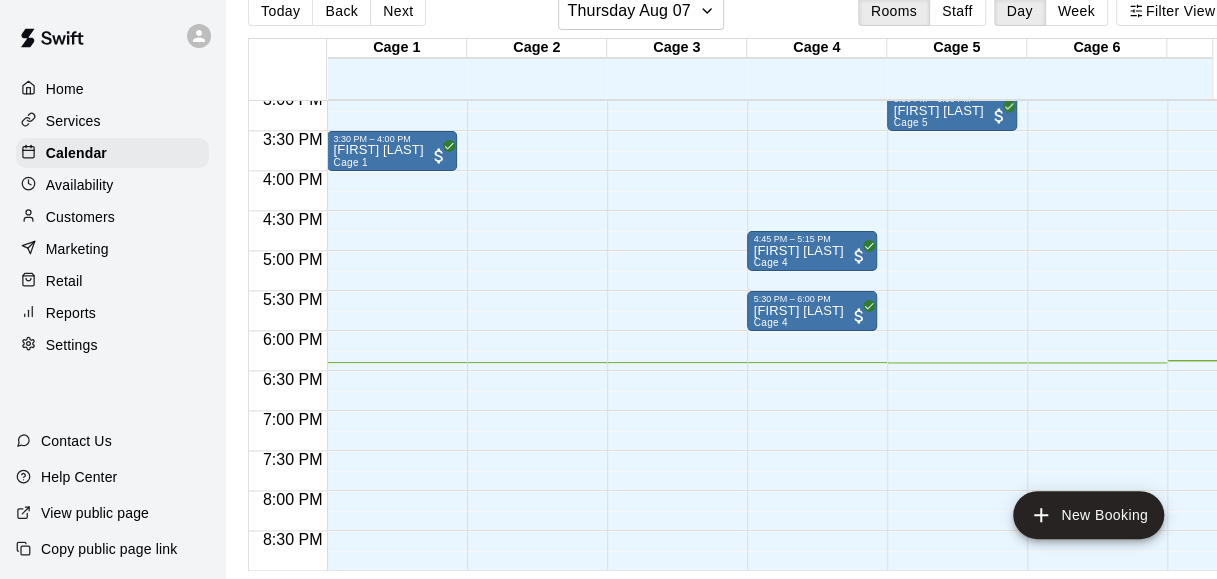 click on "12:00 AM – 9:00 AM Closed 3:30 PM – 4:00 PM Steven Cochran Cage 1 10:00 PM – 11:59 PM Closed" at bounding box center (392, -149) 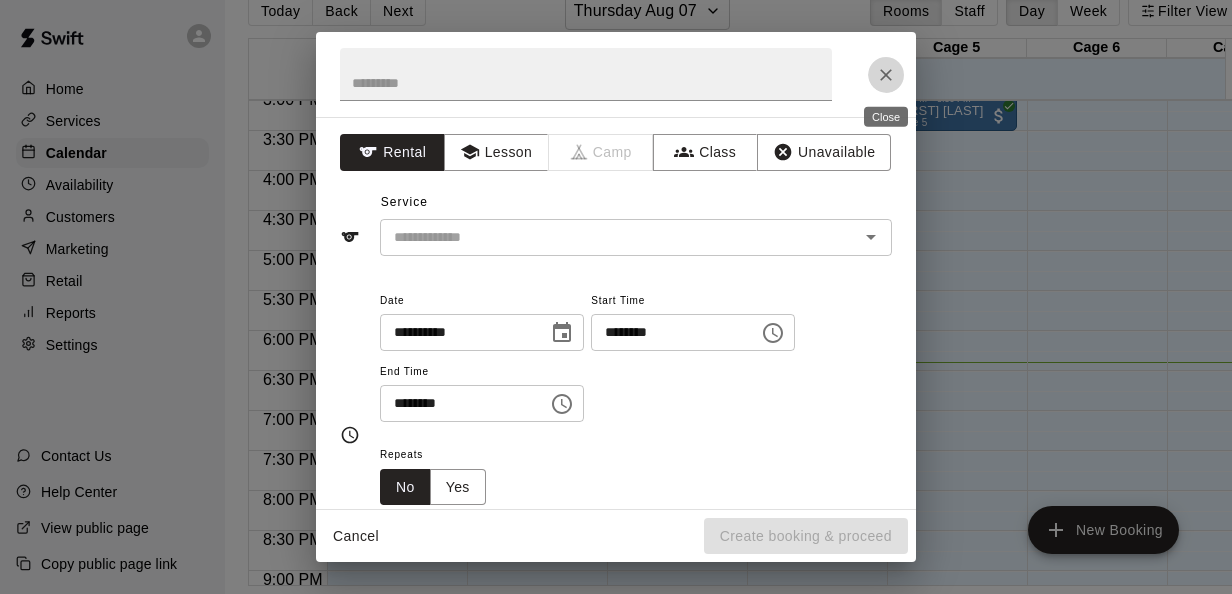 click at bounding box center (886, 75) 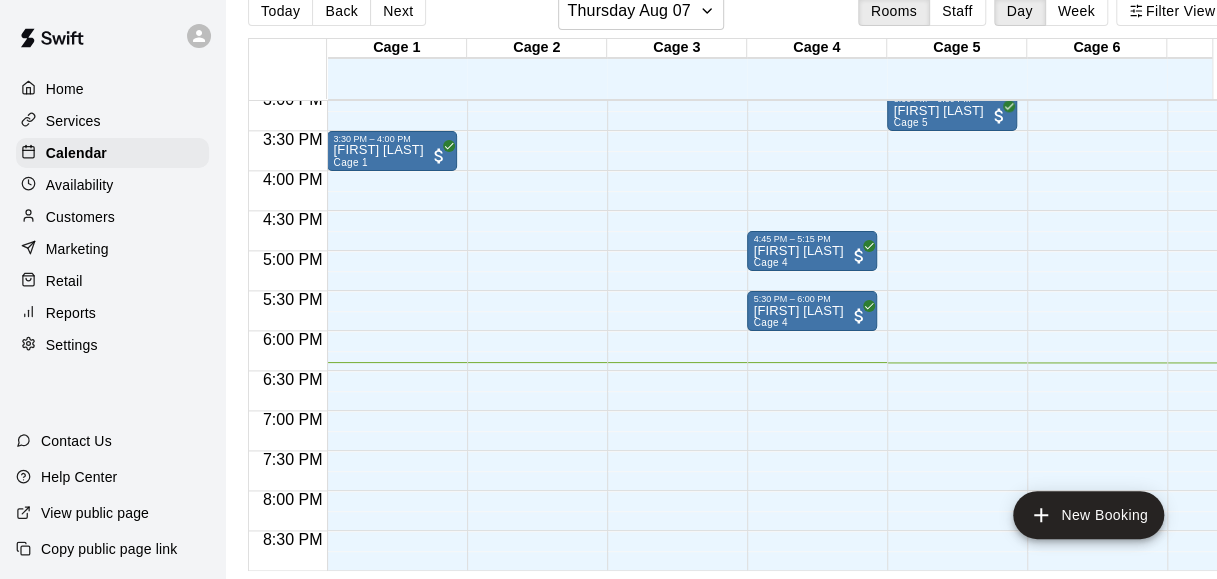 click on "Availability" at bounding box center [112, 185] 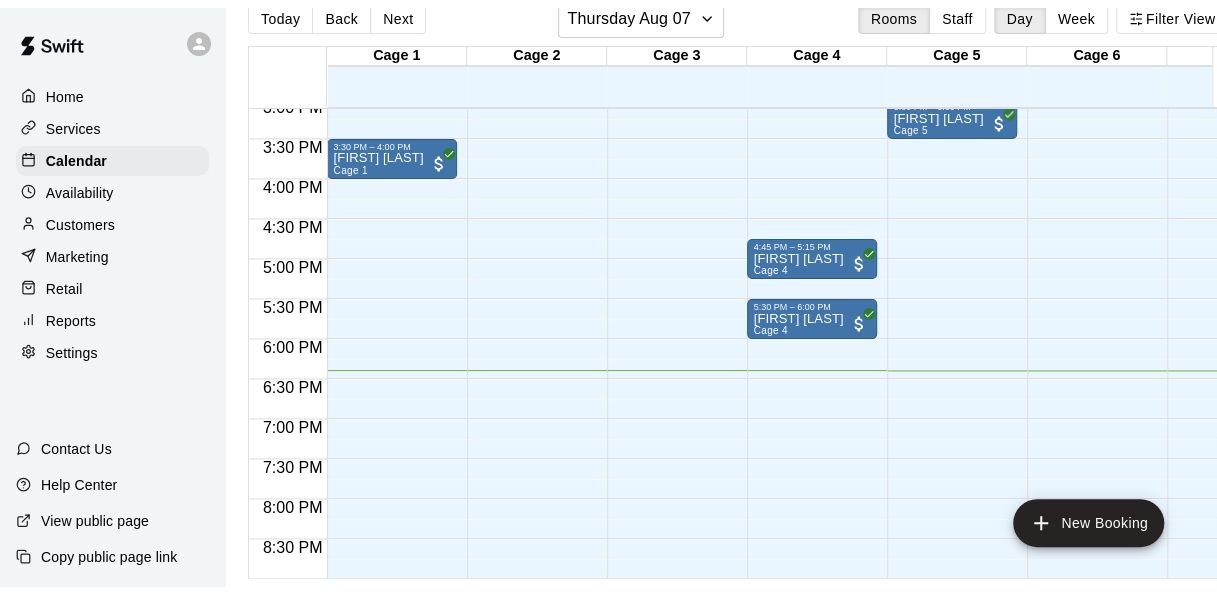scroll, scrollTop: 0, scrollLeft: 0, axis: both 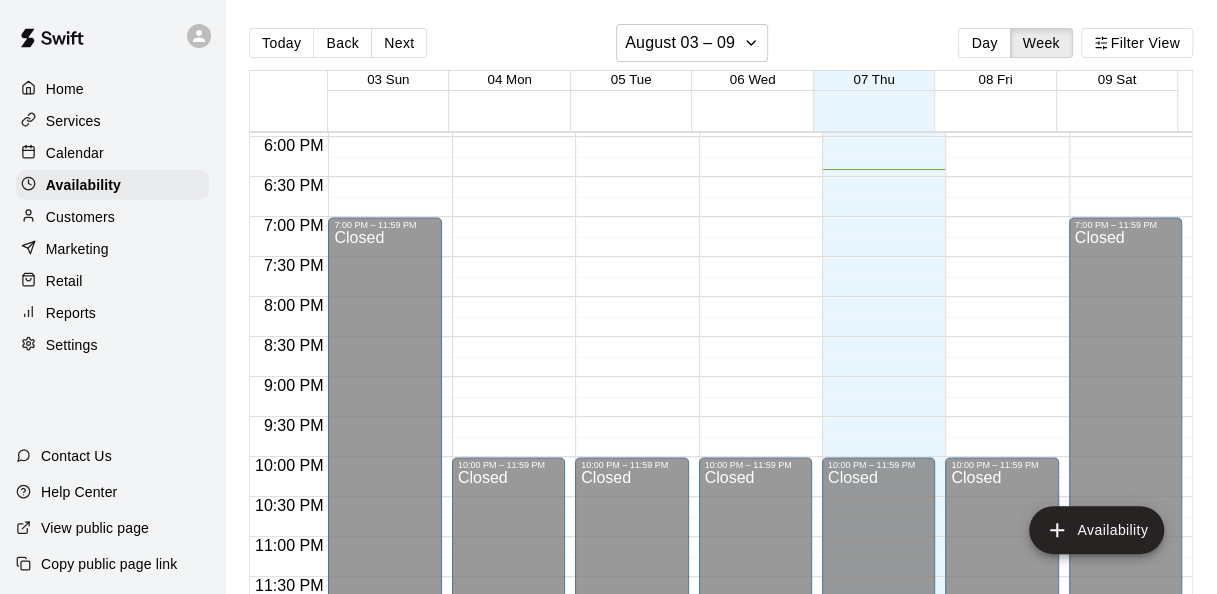 click on "Customers" at bounding box center [112, 217] 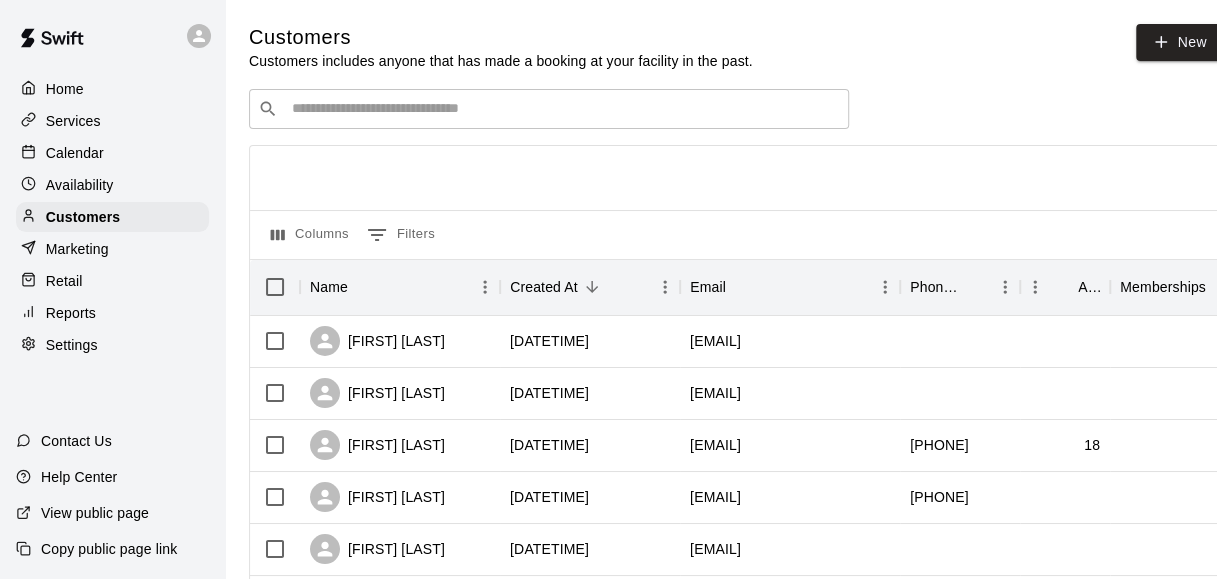 click on "Calendar" at bounding box center [112, 153] 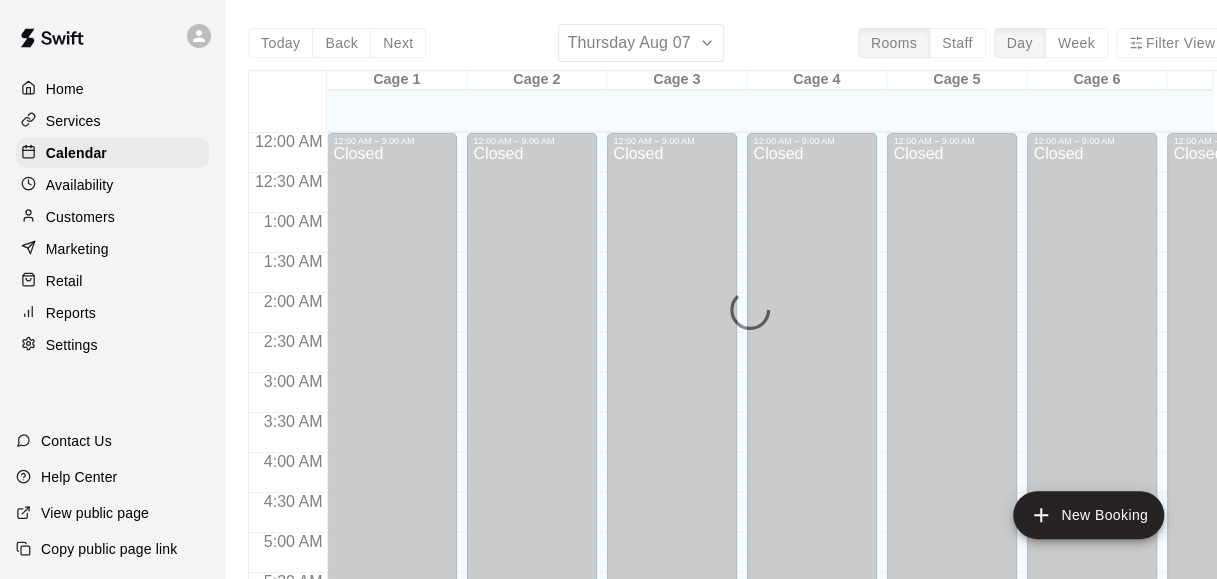 scroll, scrollTop: 1376, scrollLeft: 0, axis: vertical 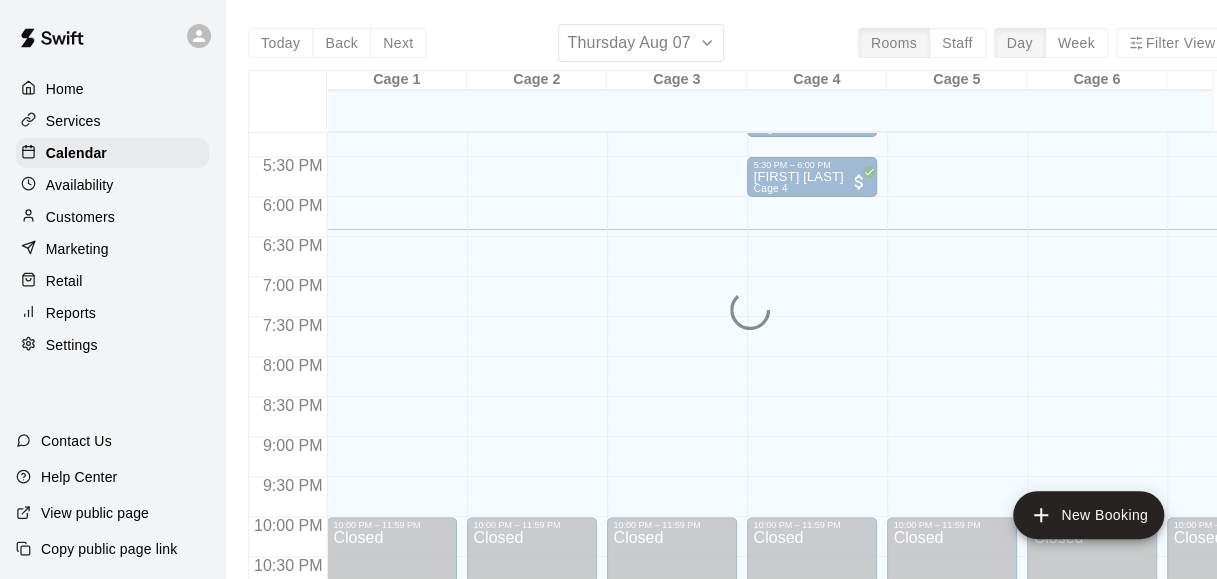 click on "Services" at bounding box center [112, 121] 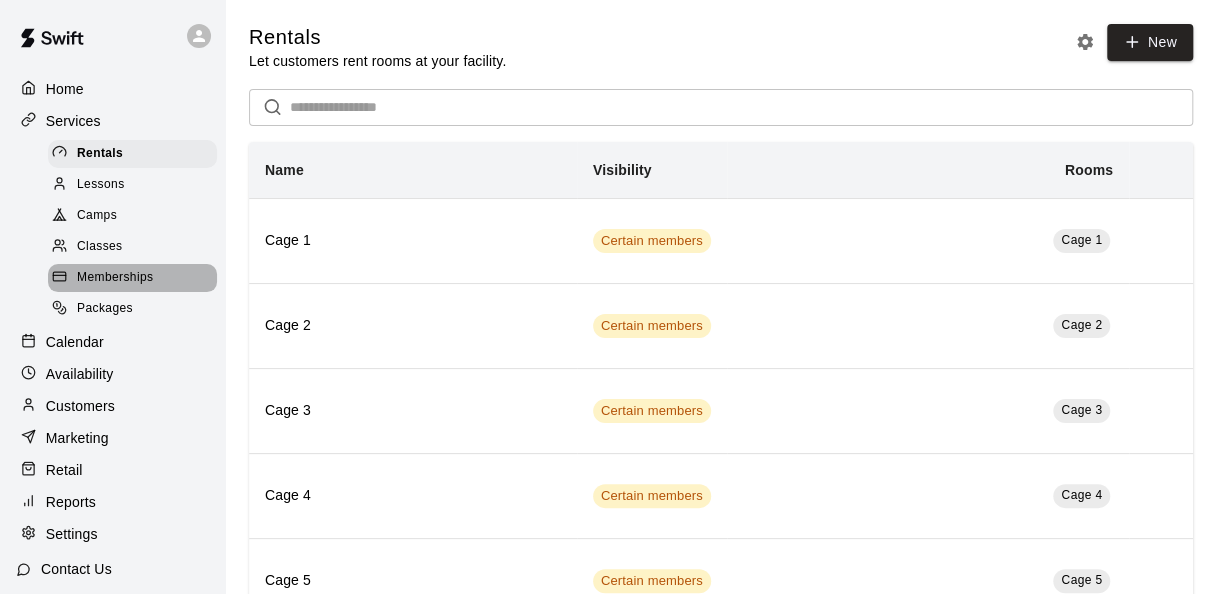 click on "Memberships" at bounding box center (115, 278) 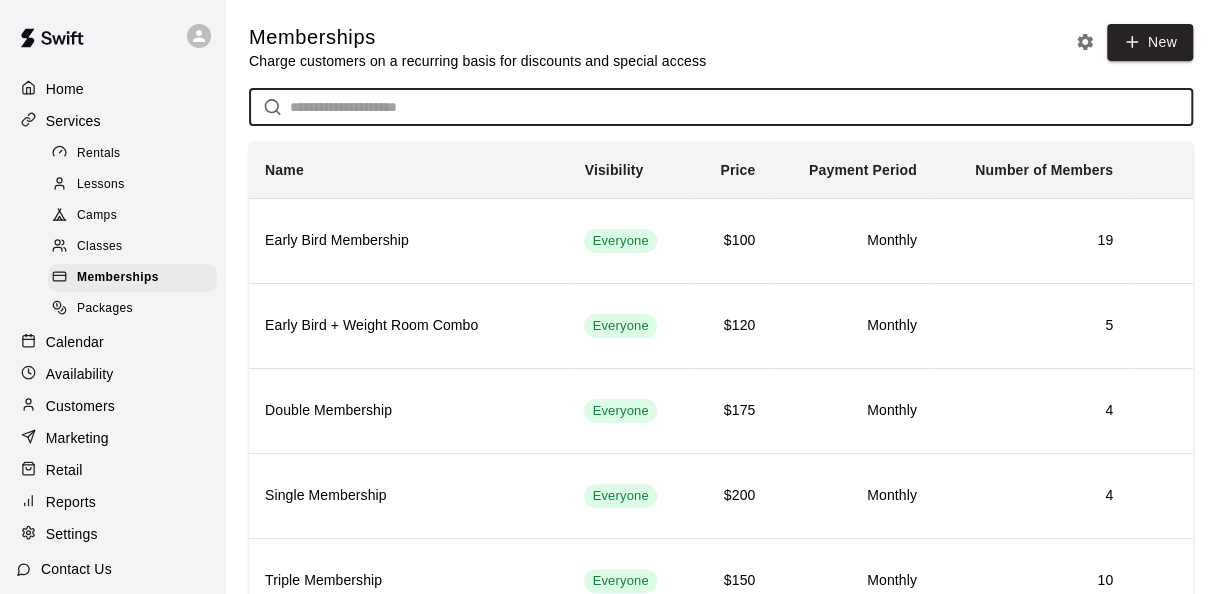 click at bounding box center (741, 107) 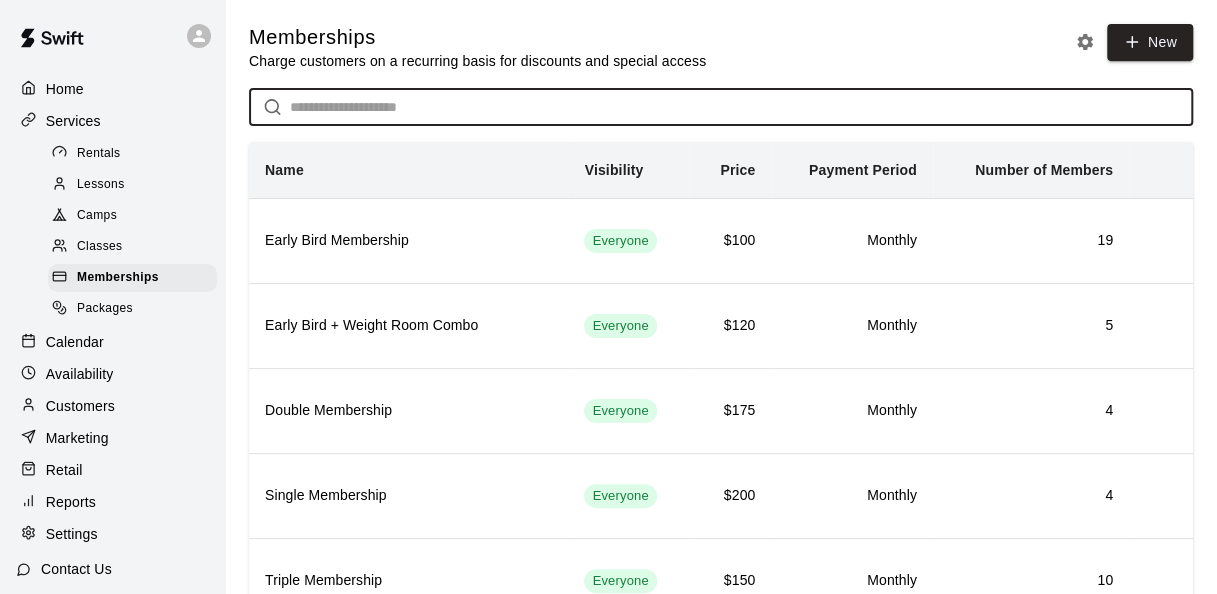 click on "Customers" at bounding box center [112, 406] 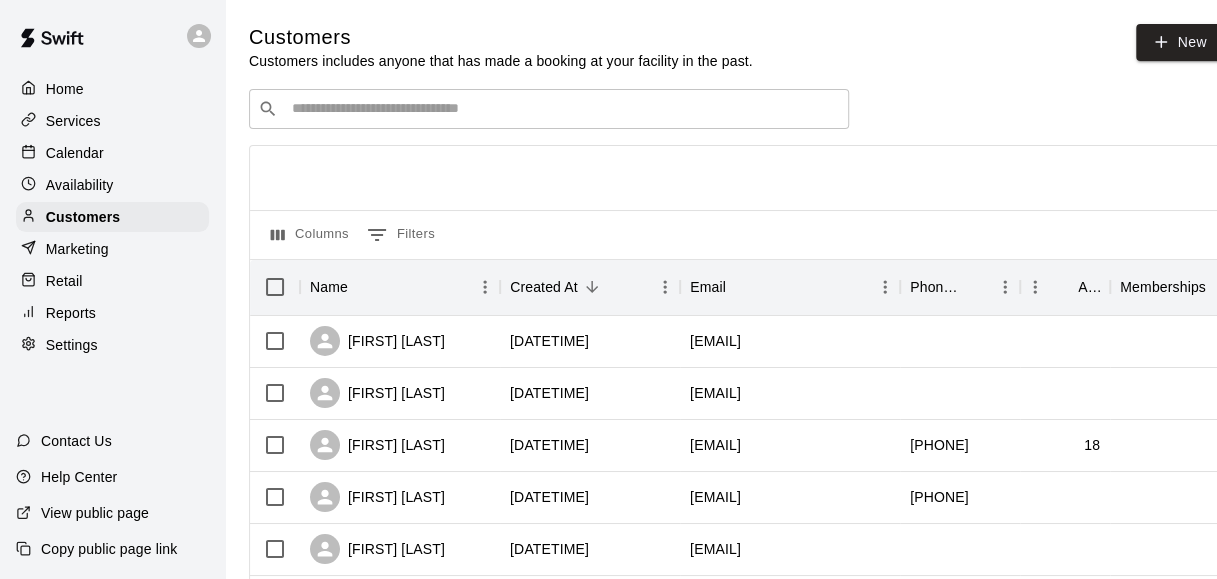 click at bounding box center [563, 109] 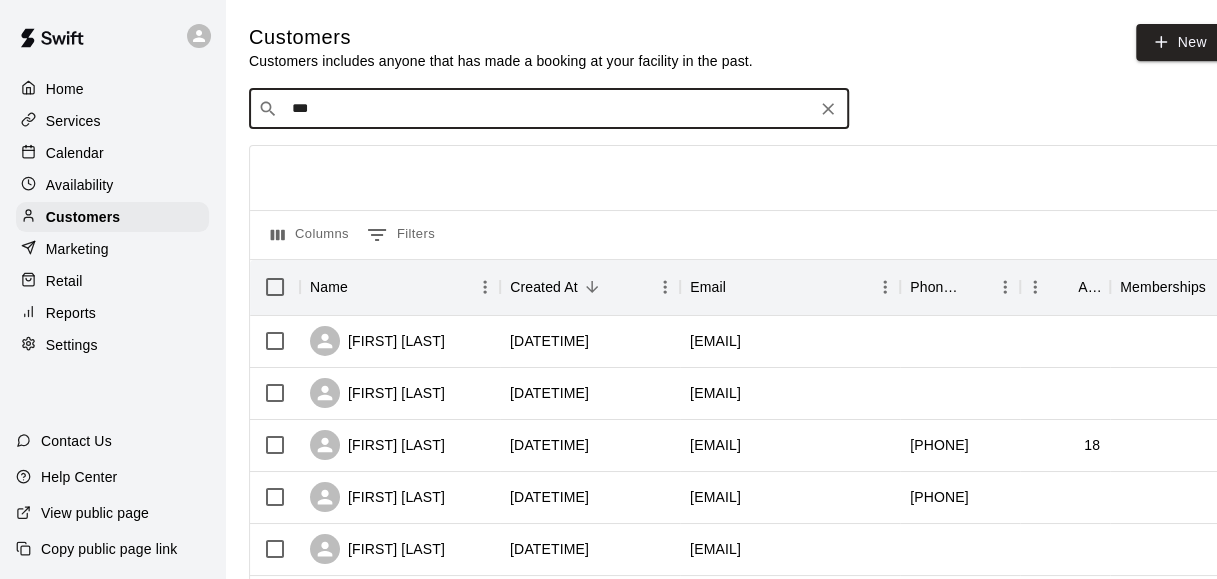 type on "****" 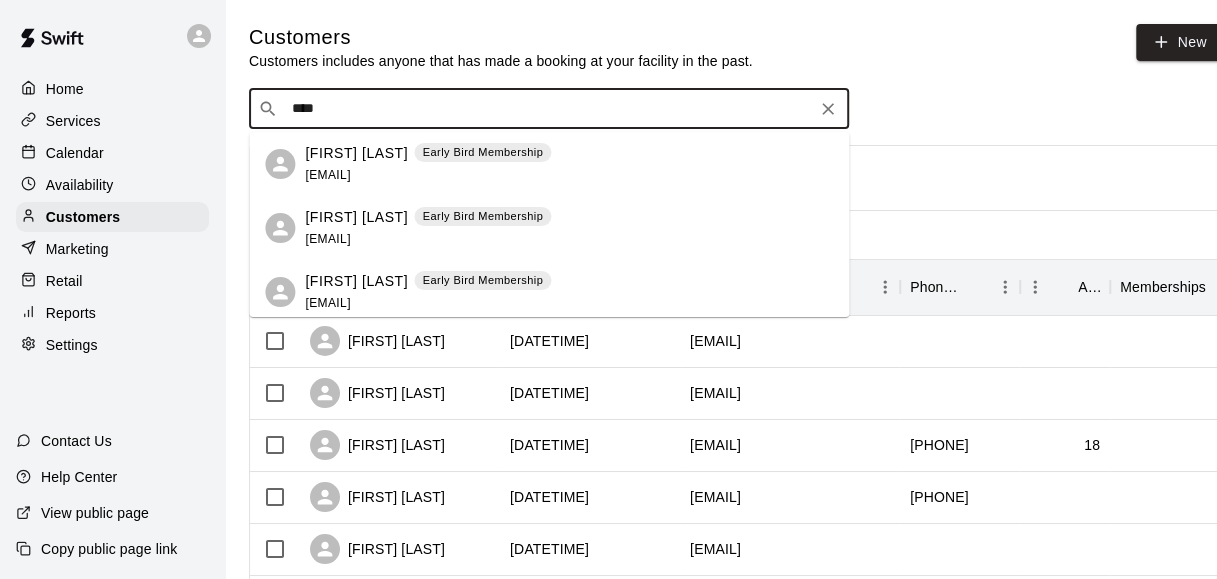 click on "Early Bird Membership" at bounding box center (483, 152) 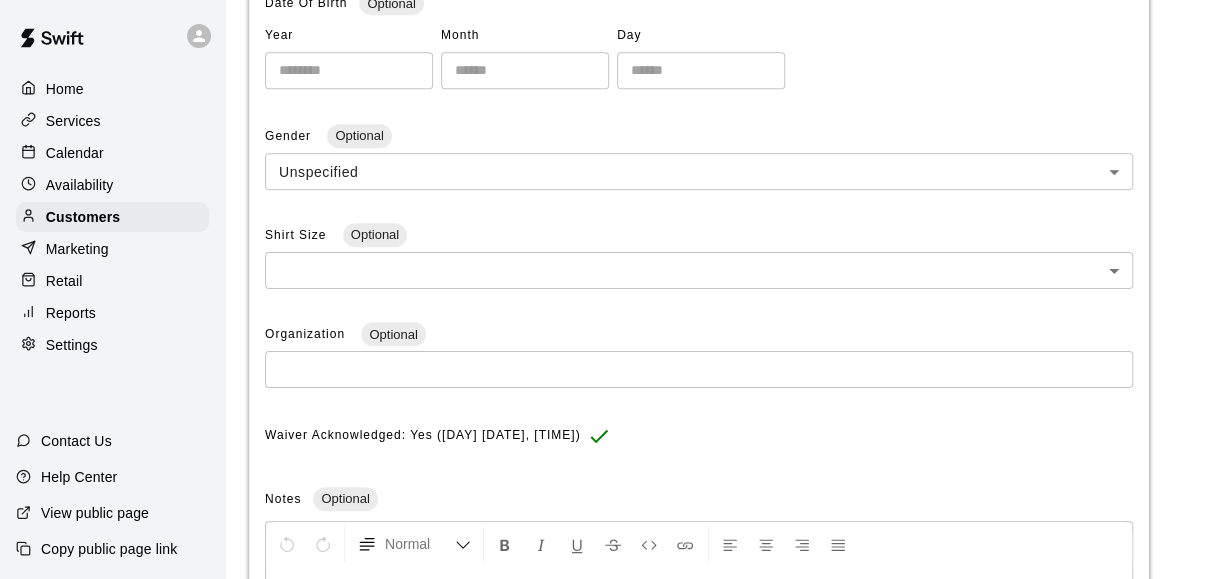 scroll, scrollTop: 0, scrollLeft: 0, axis: both 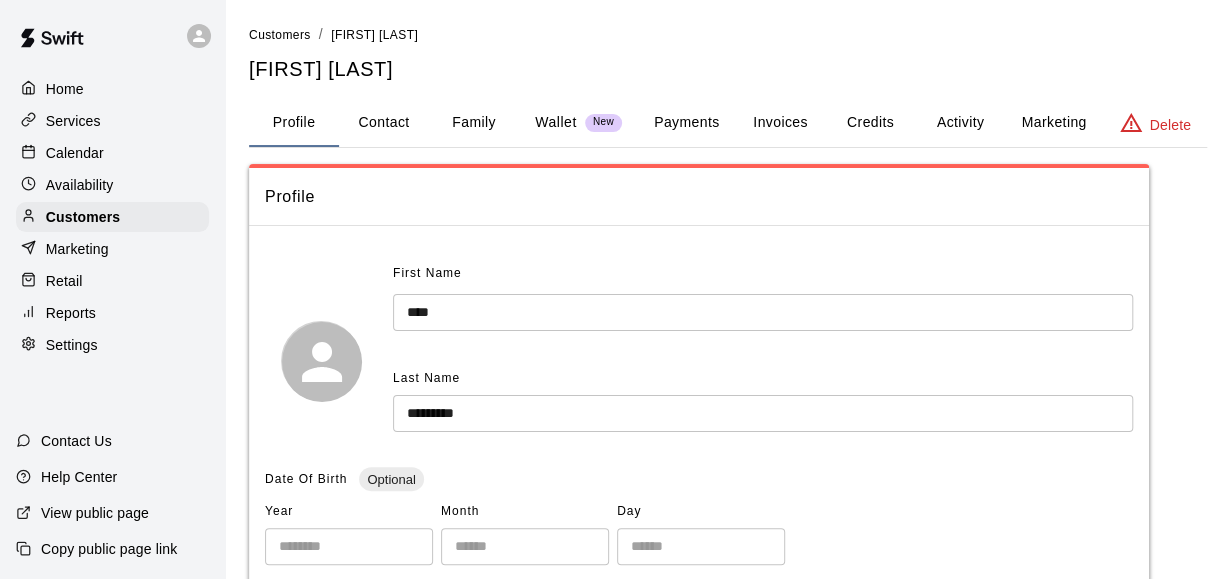 click on "New" at bounding box center [603, 122] 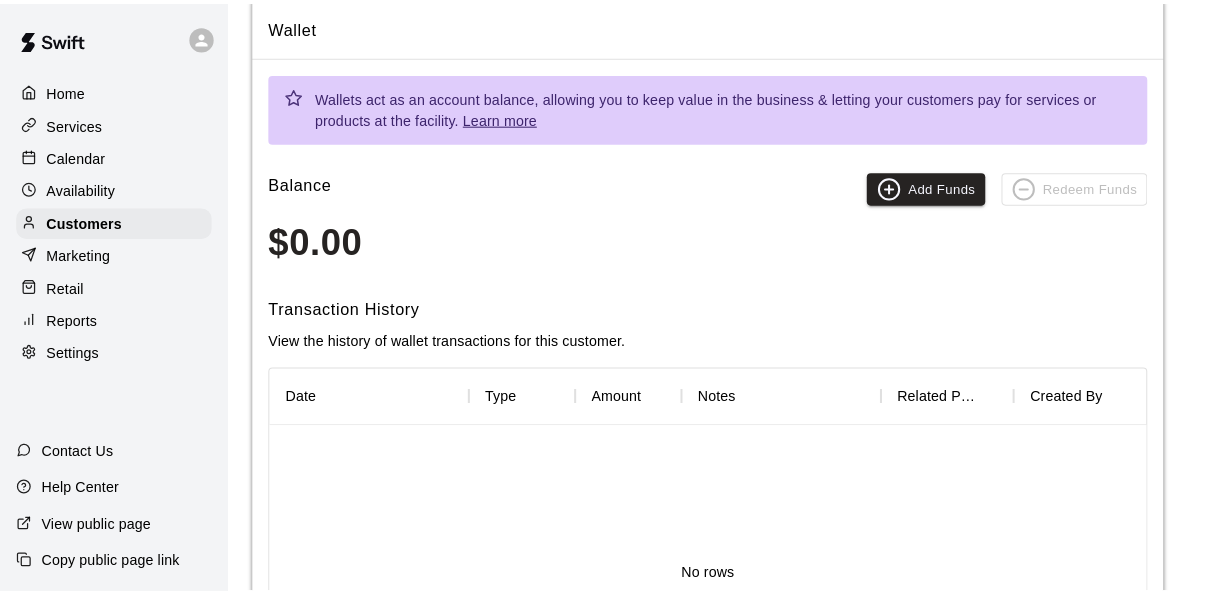 scroll, scrollTop: 0, scrollLeft: 0, axis: both 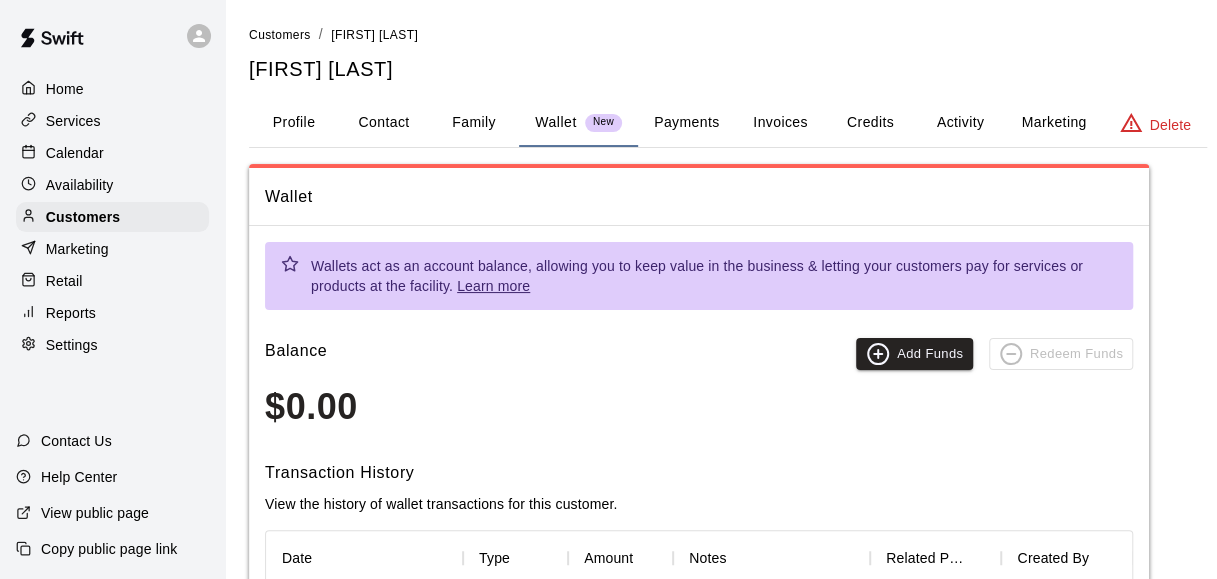 click on "Payments" at bounding box center (686, 123) 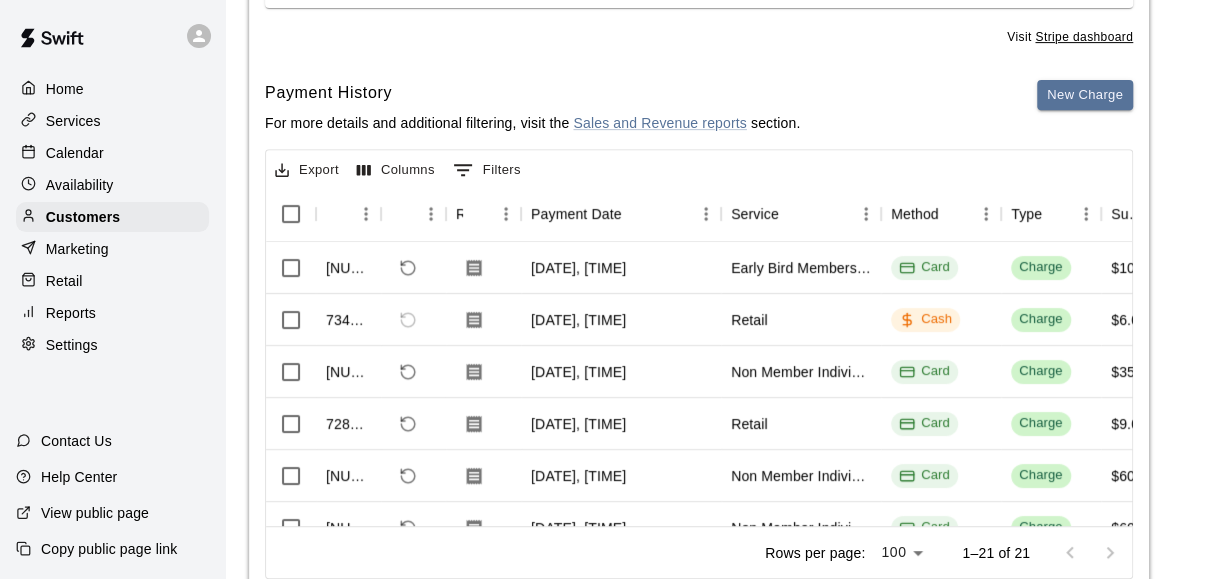 scroll, scrollTop: 368, scrollLeft: 0, axis: vertical 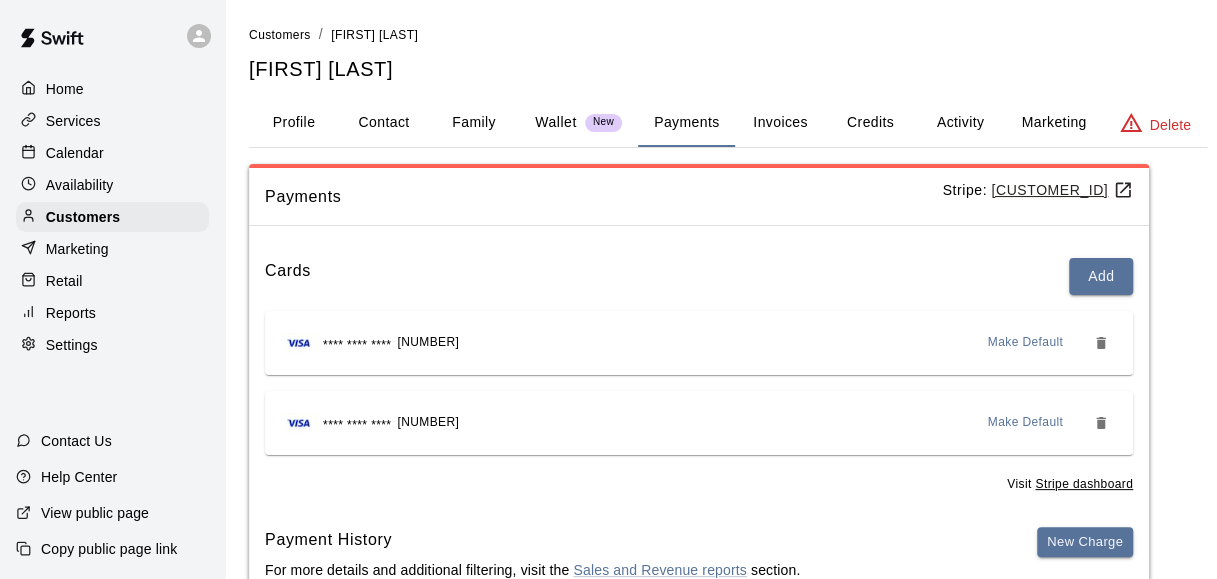 click on "Calendar" at bounding box center [112, 153] 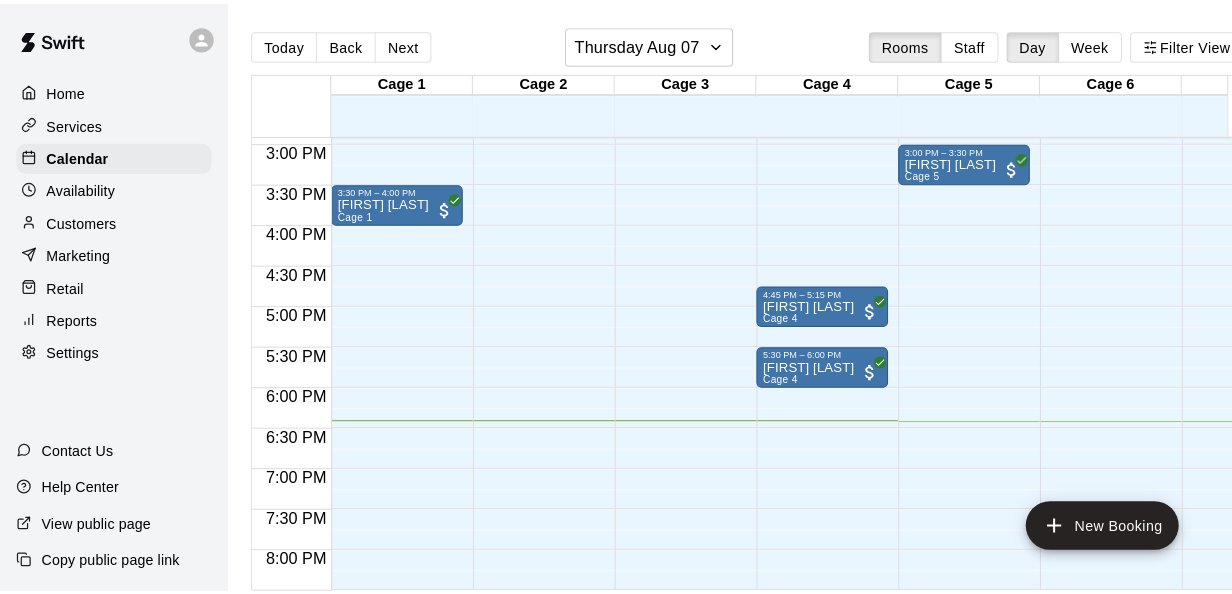 scroll, scrollTop: 1198, scrollLeft: 0, axis: vertical 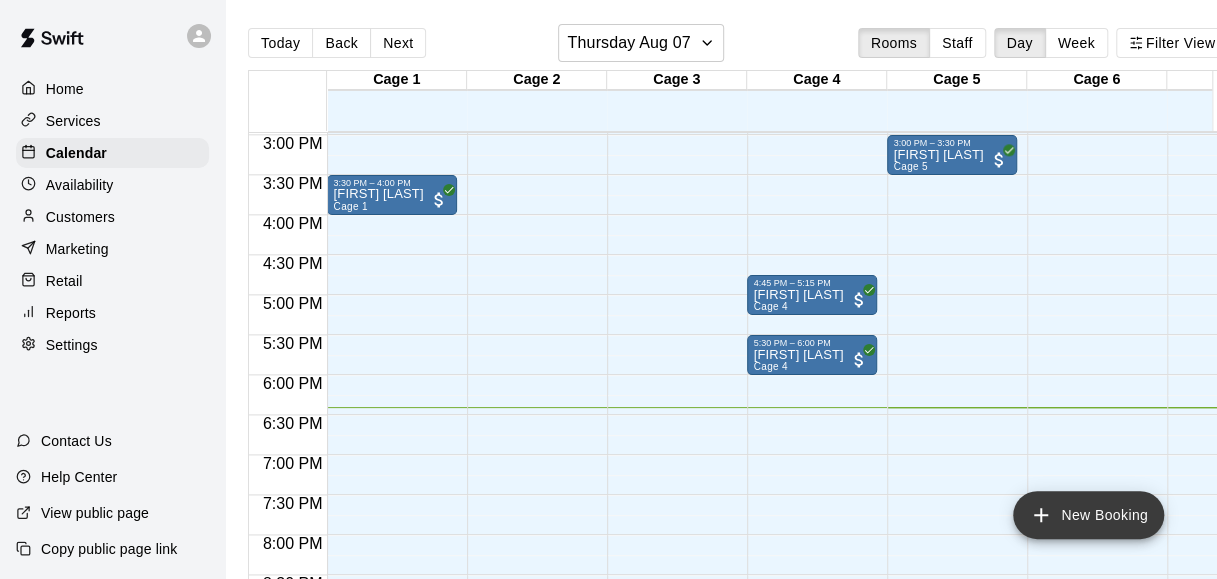 click on "New Booking" at bounding box center (1088, 515) 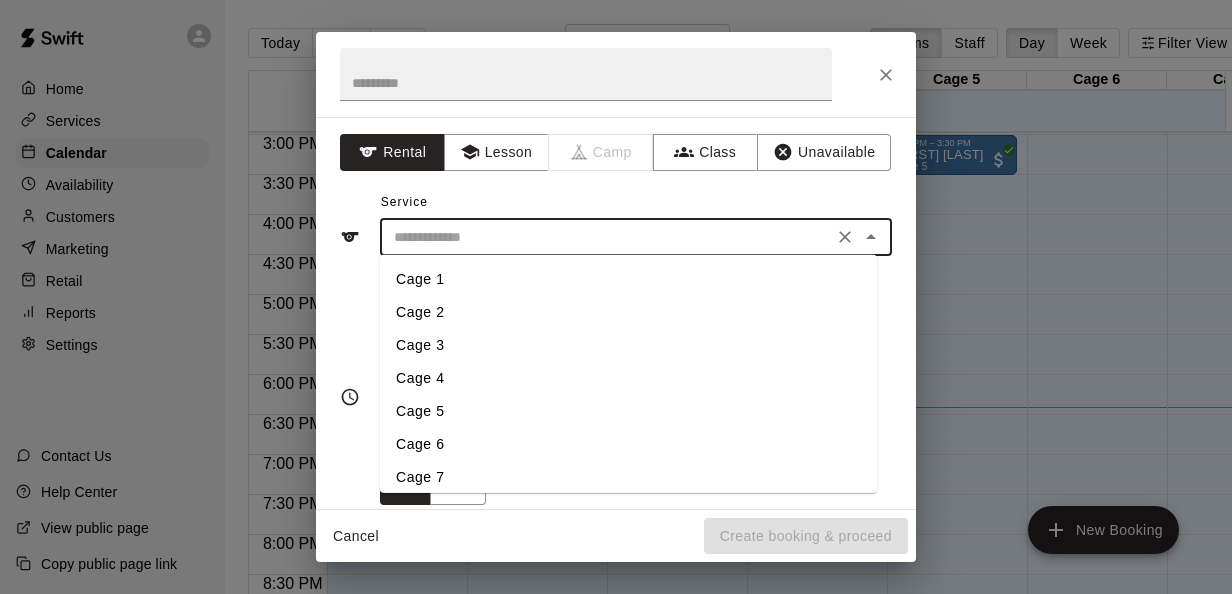 click at bounding box center (606, 237) 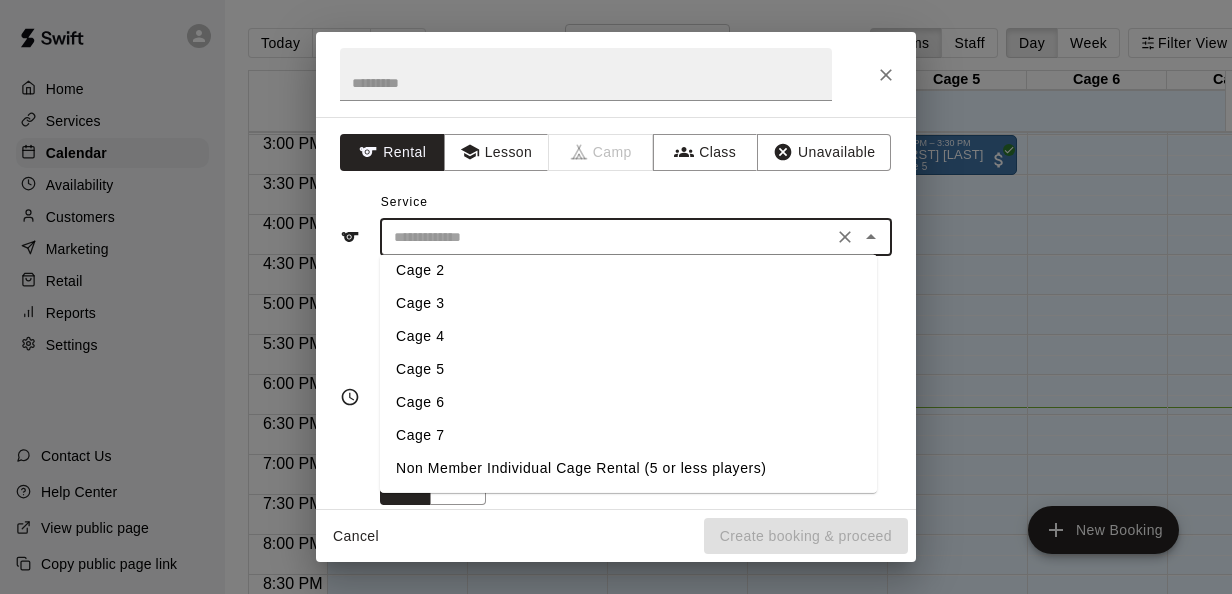 scroll, scrollTop: 44, scrollLeft: 0, axis: vertical 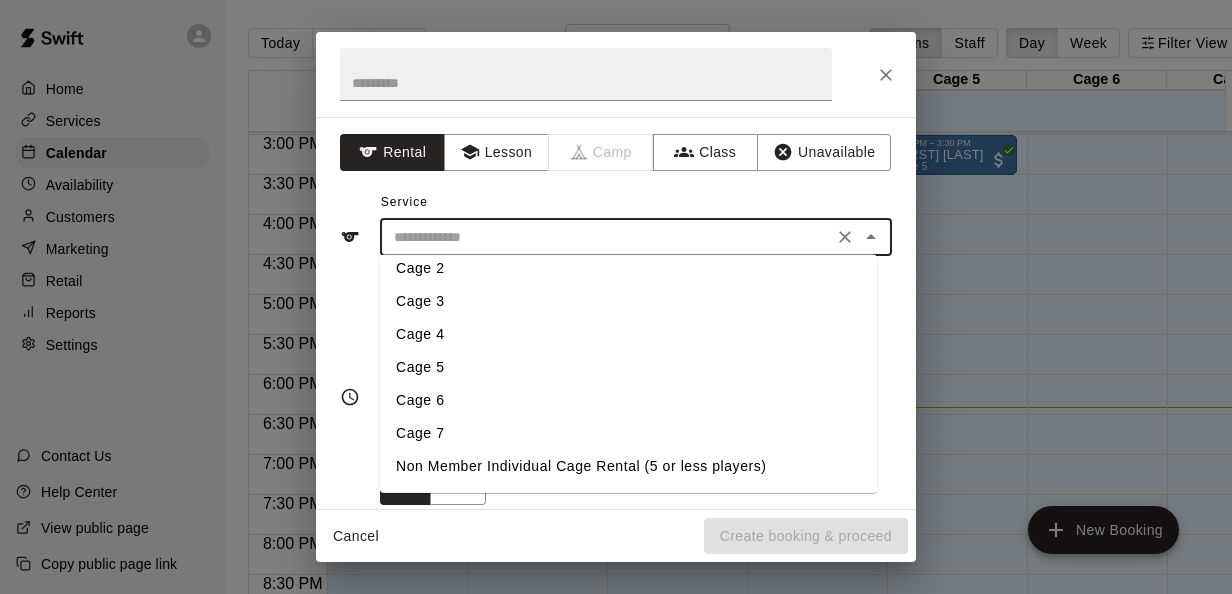 click on "Cage 4" at bounding box center (628, 334) 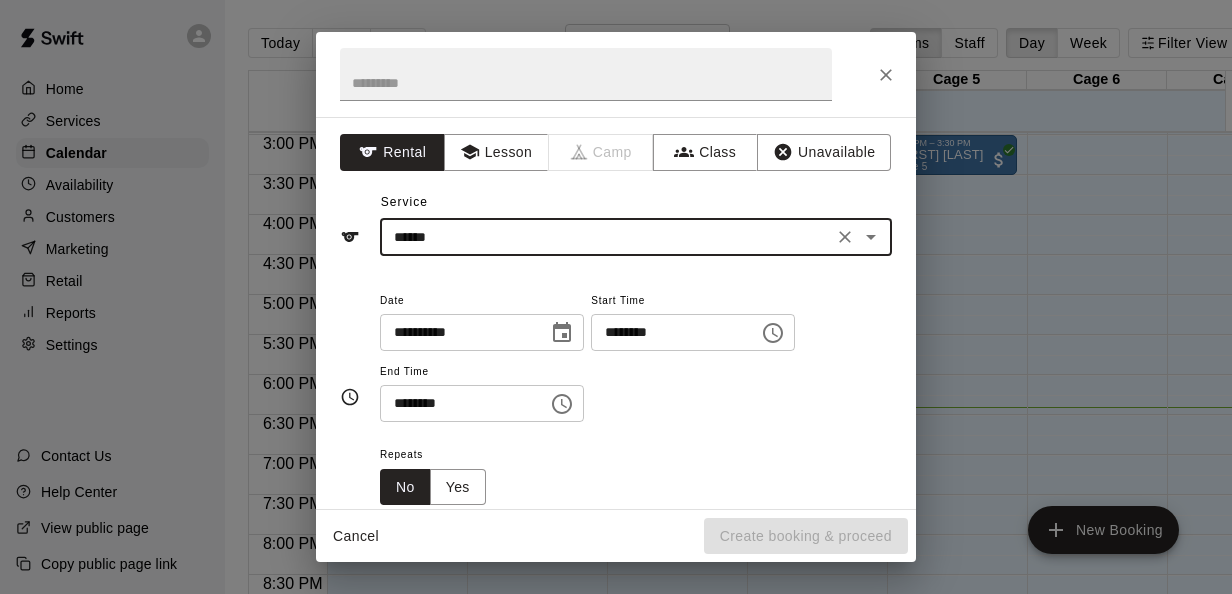 click on "********" at bounding box center (668, 332) 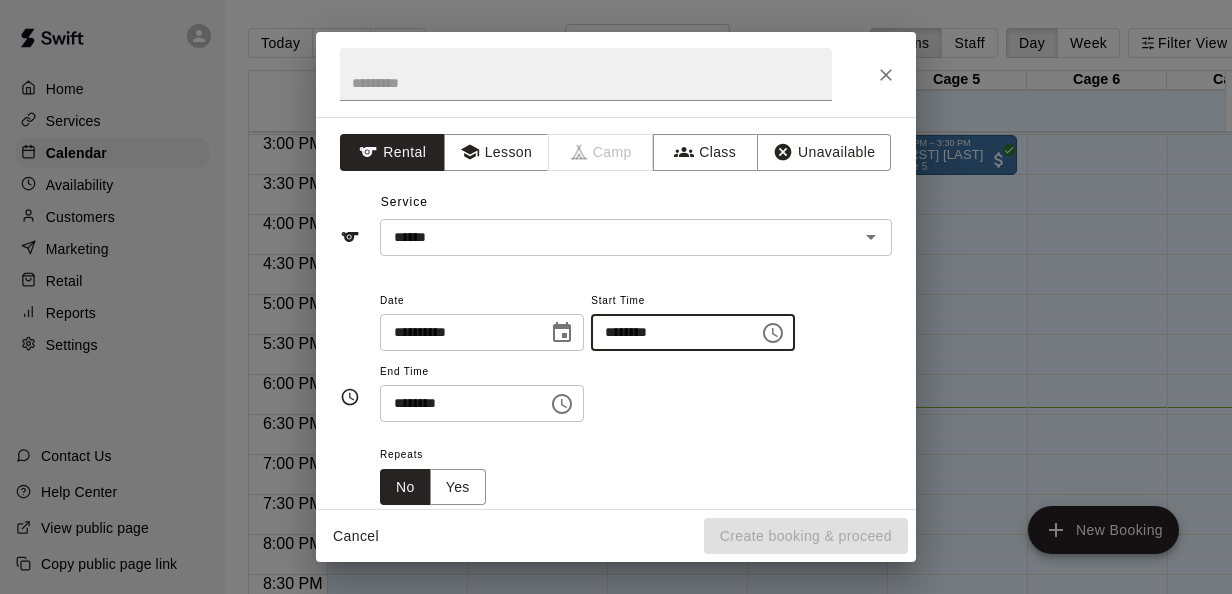 click on "********" at bounding box center [668, 332] 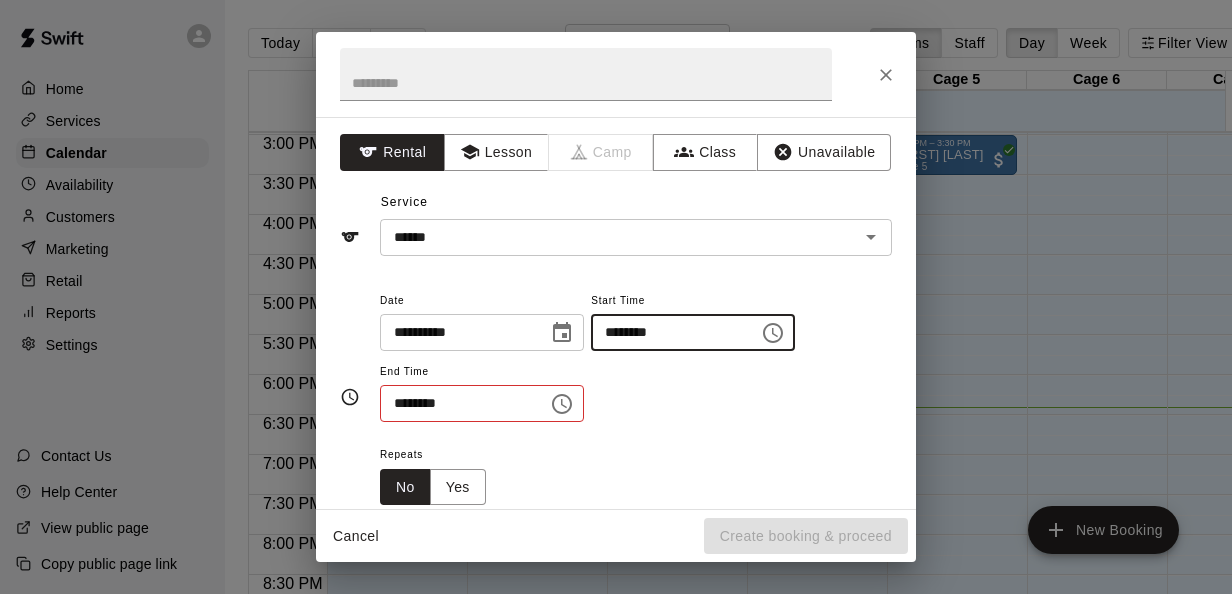 type on "********" 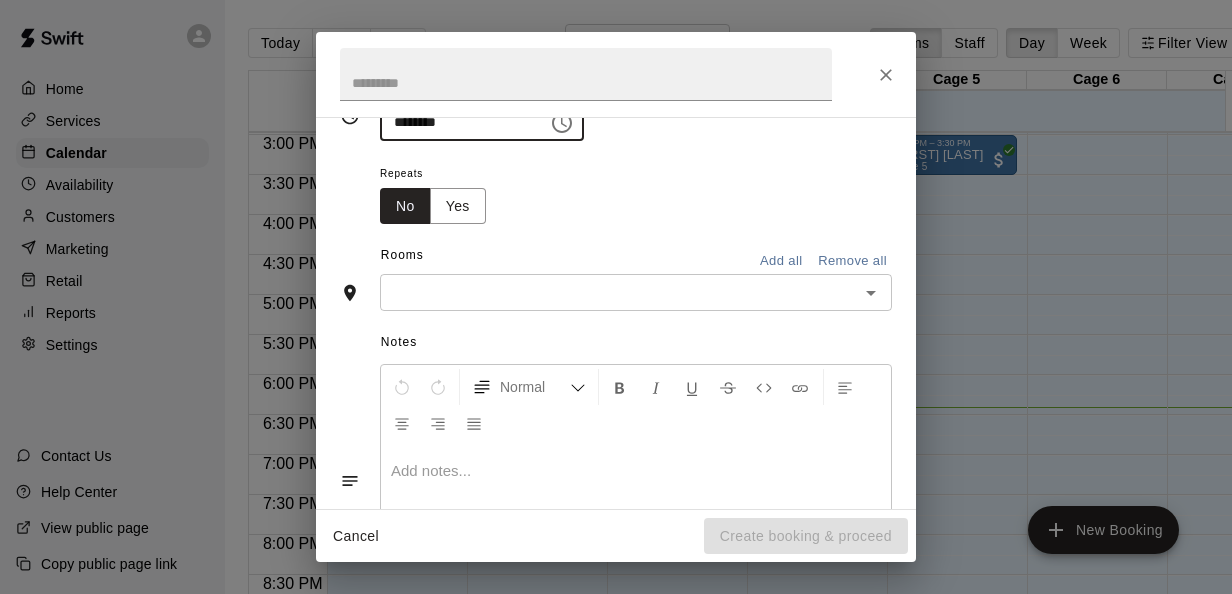 scroll, scrollTop: 228, scrollLeft: 0, axis: vertical 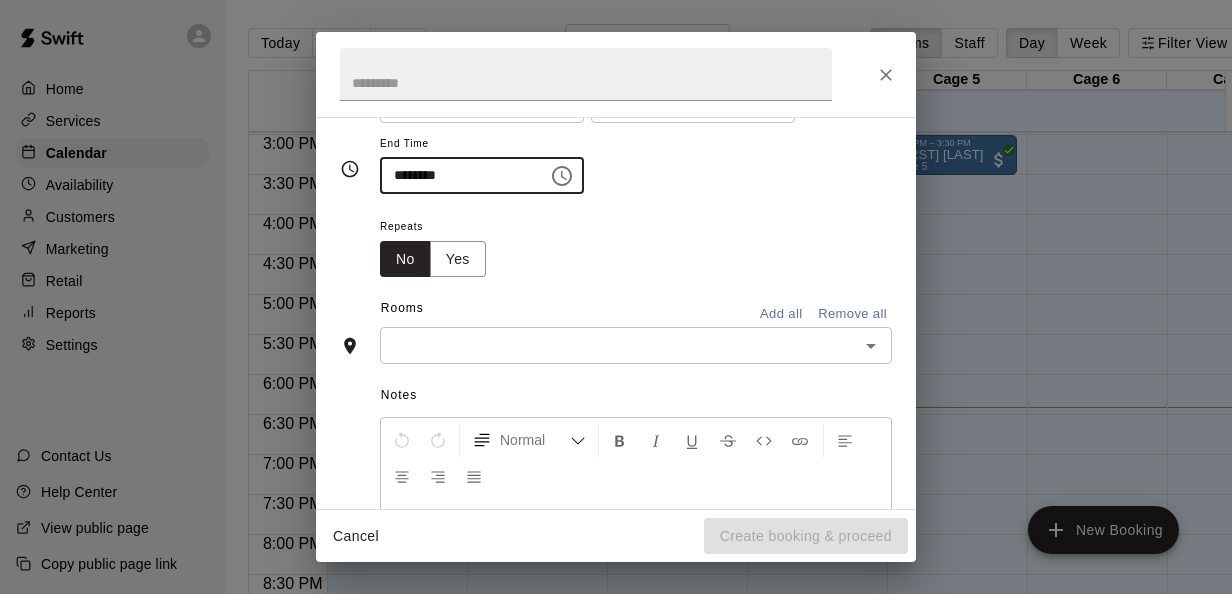 type on "********" 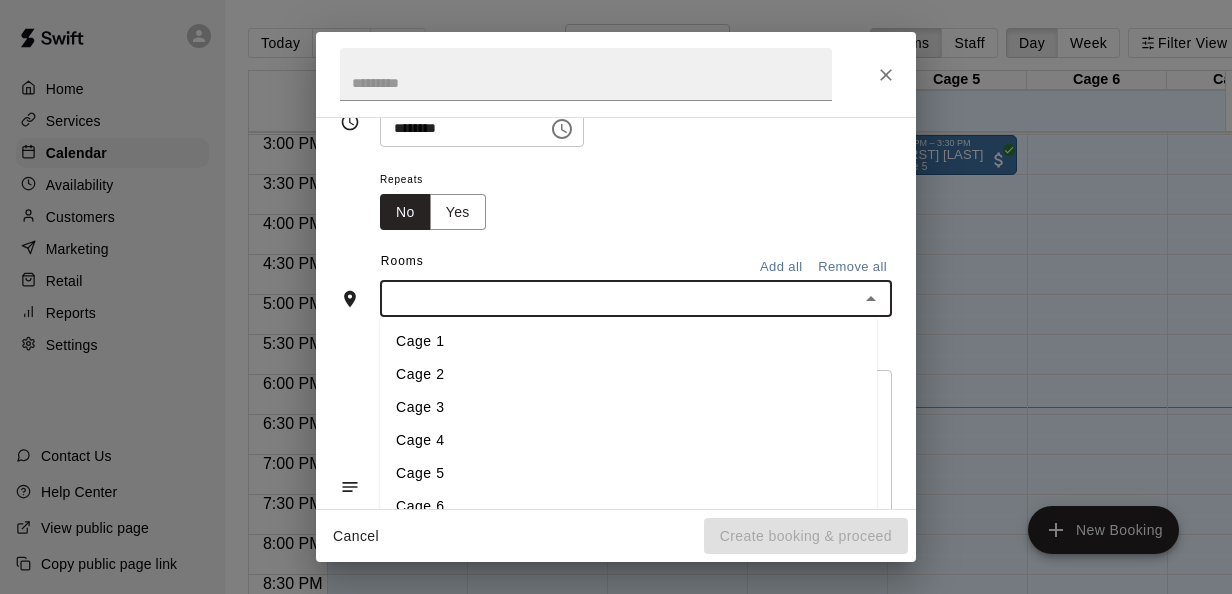 scroll, scrollTop: 276, scrollLeft: 0, axis: vertical 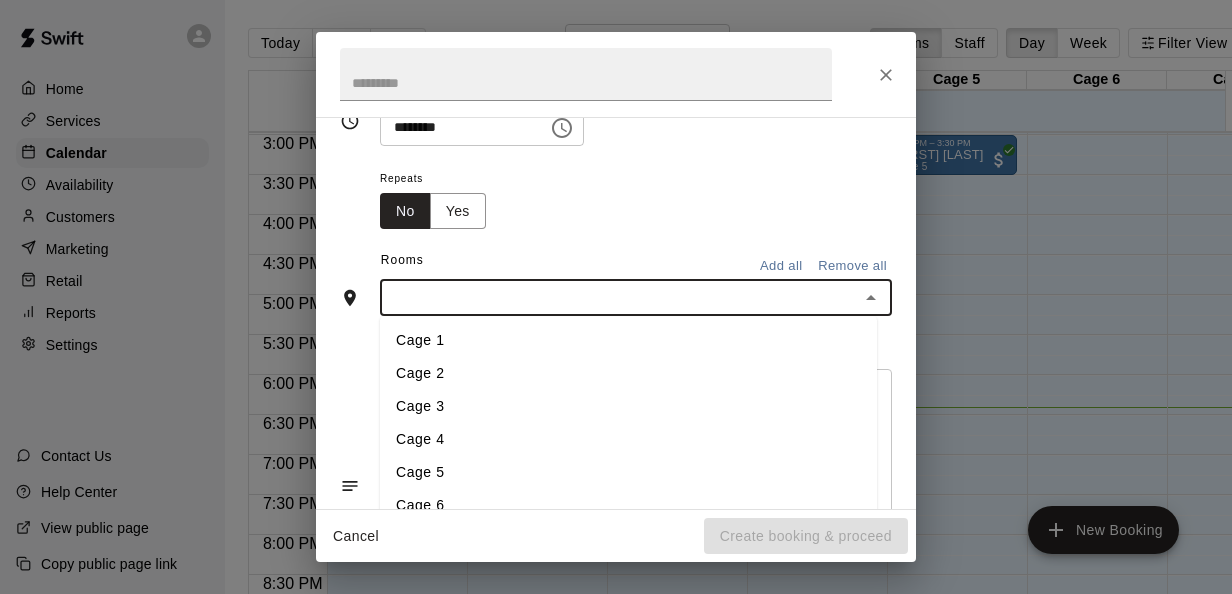 click on "Cage 4" at bounding box center (628, 440) 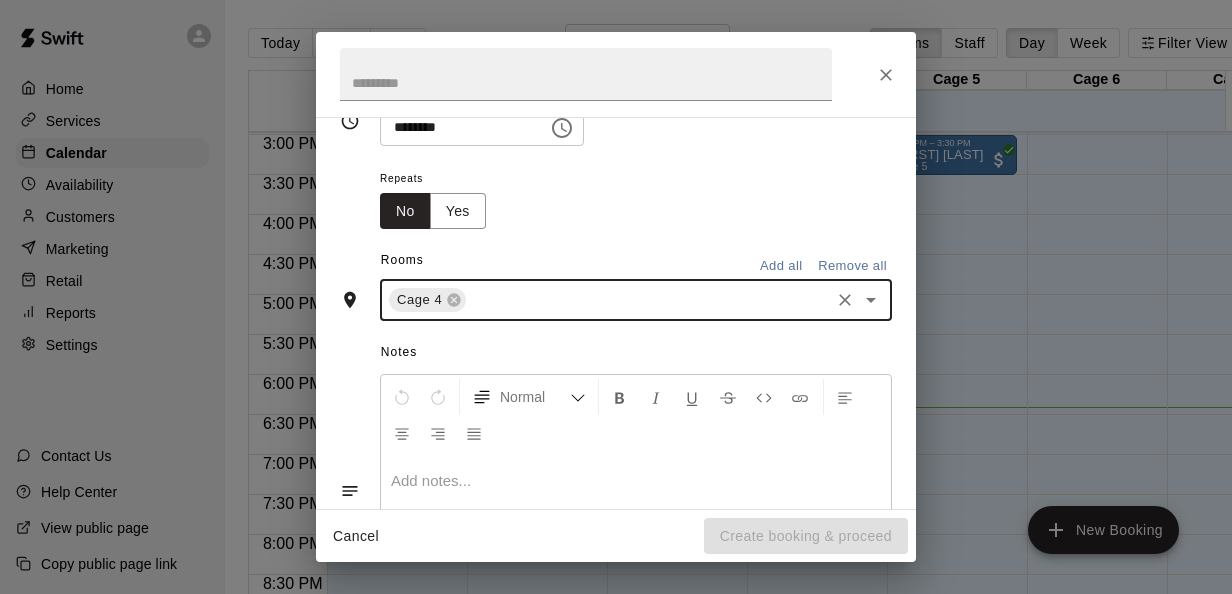scroll, scrollTop: 314, scrollLeft: 0, axis: vertical 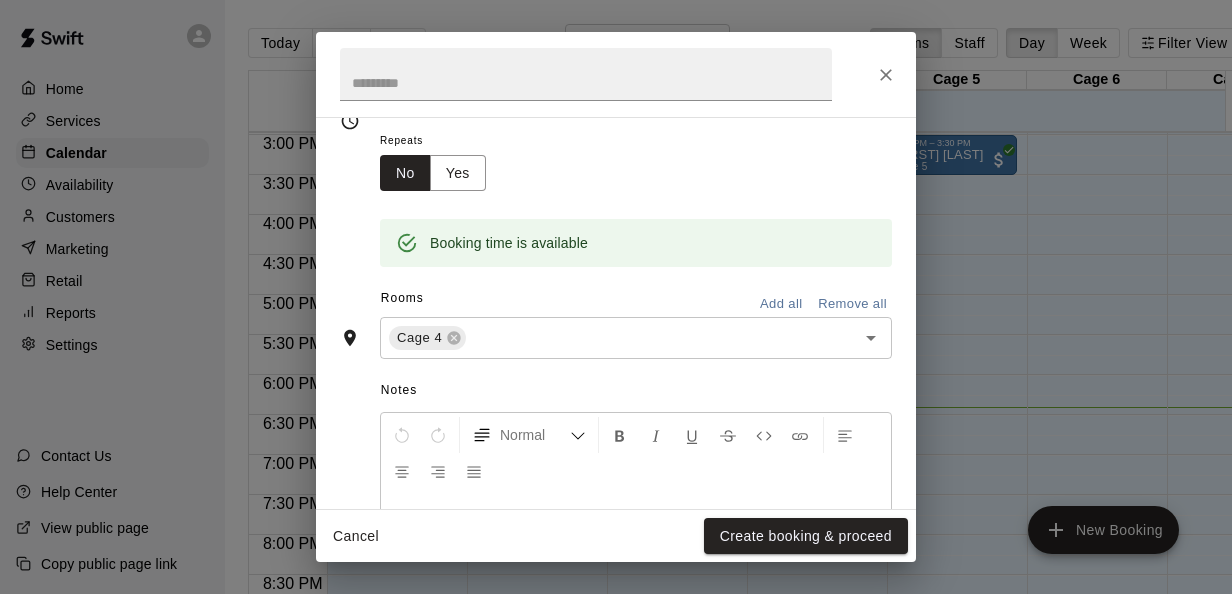 click on "Cancel Create booking & proceed" at bounding box center [616, 536] 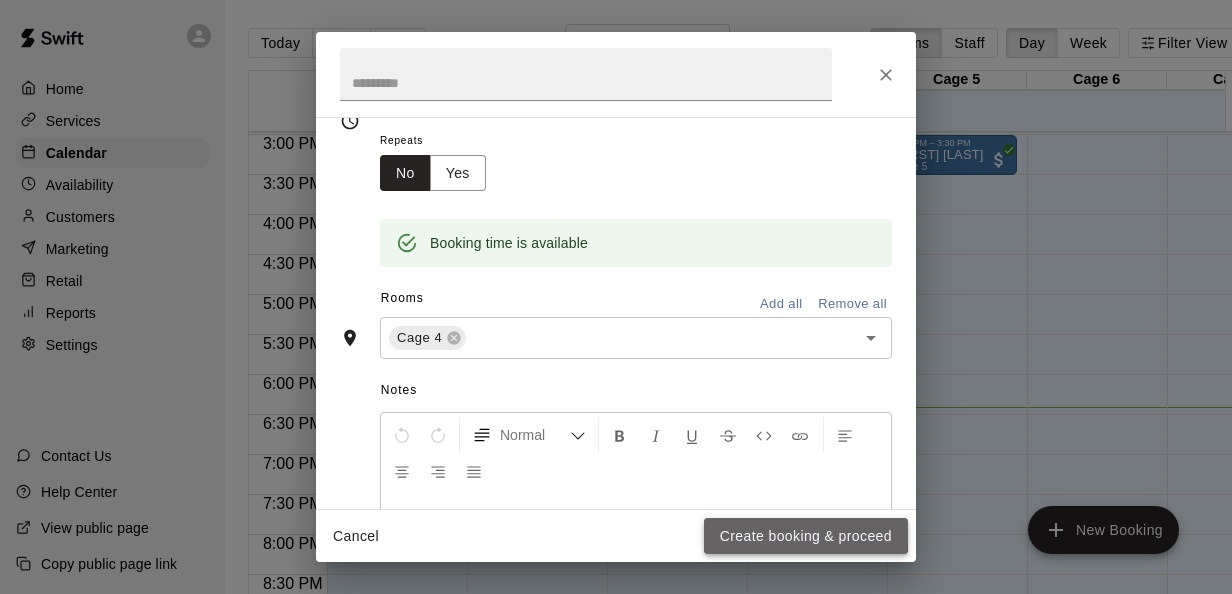 click on "Create booking & proceed" at bounding box center (806, 536) 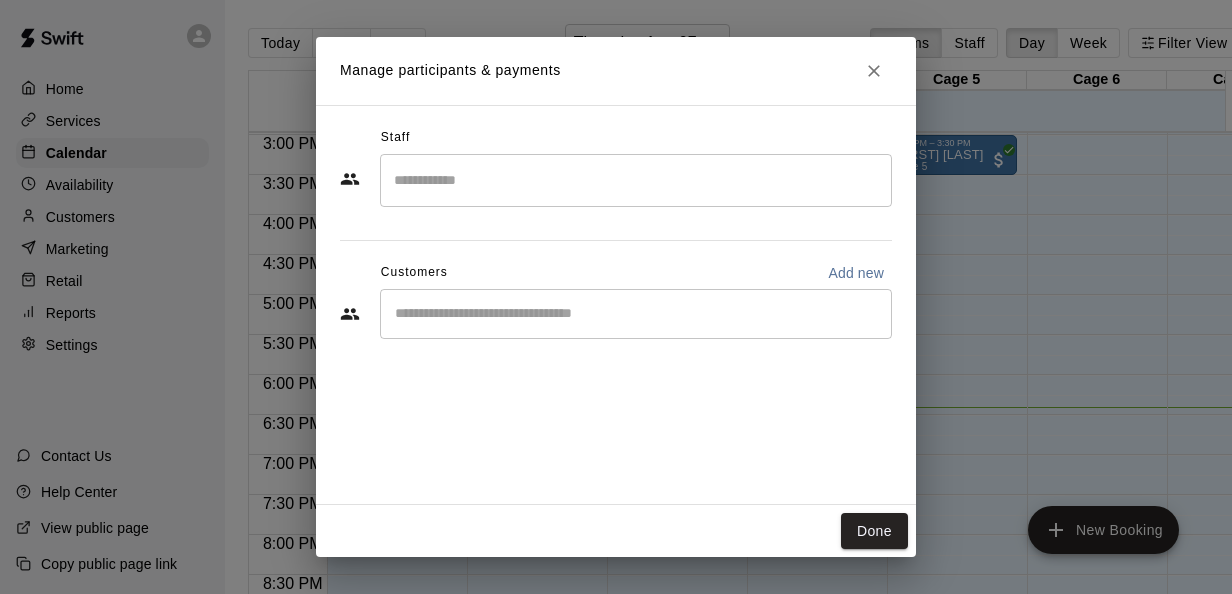 click on "​" at bounding box center (636, 314) 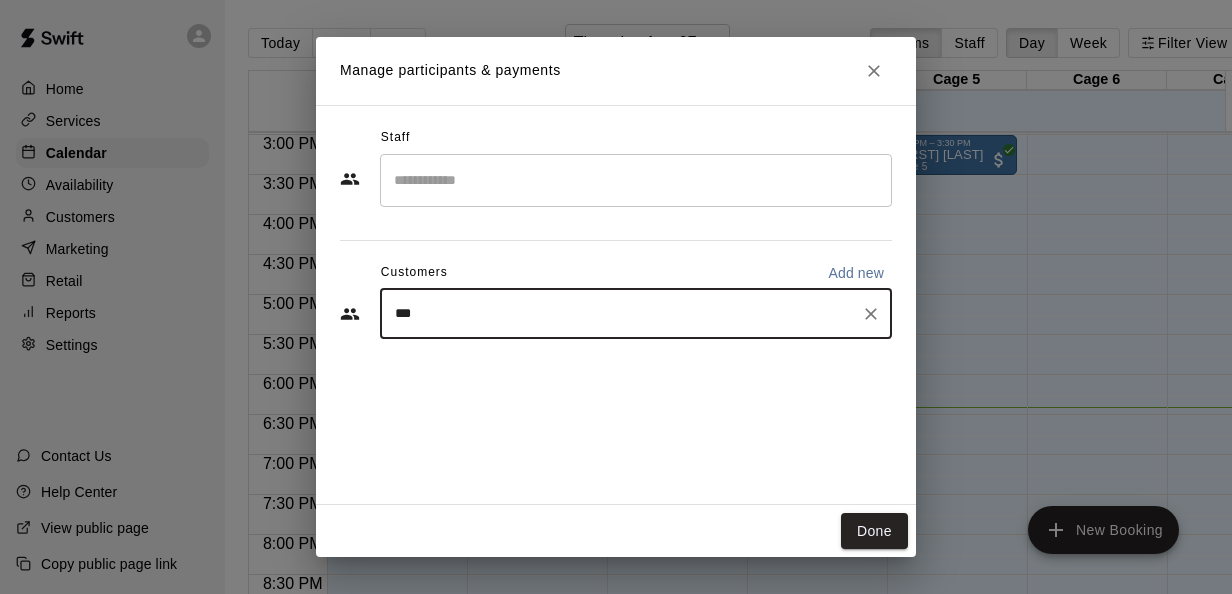 type on "****" 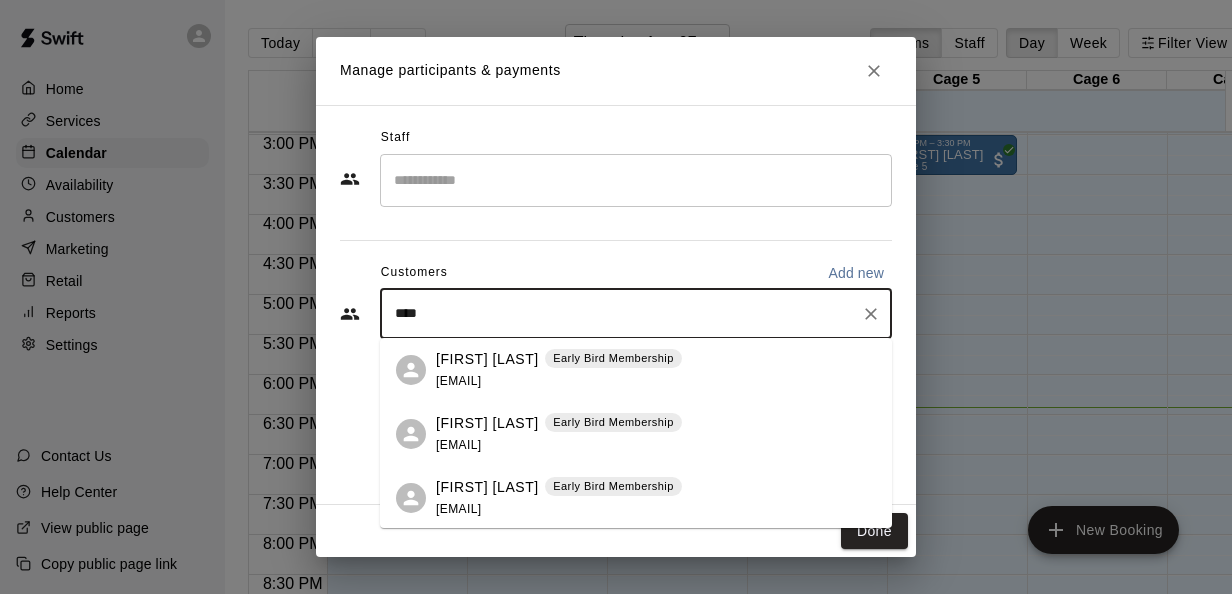 click on "[FIRST] [LAST]" at bounding box center [487, 359] 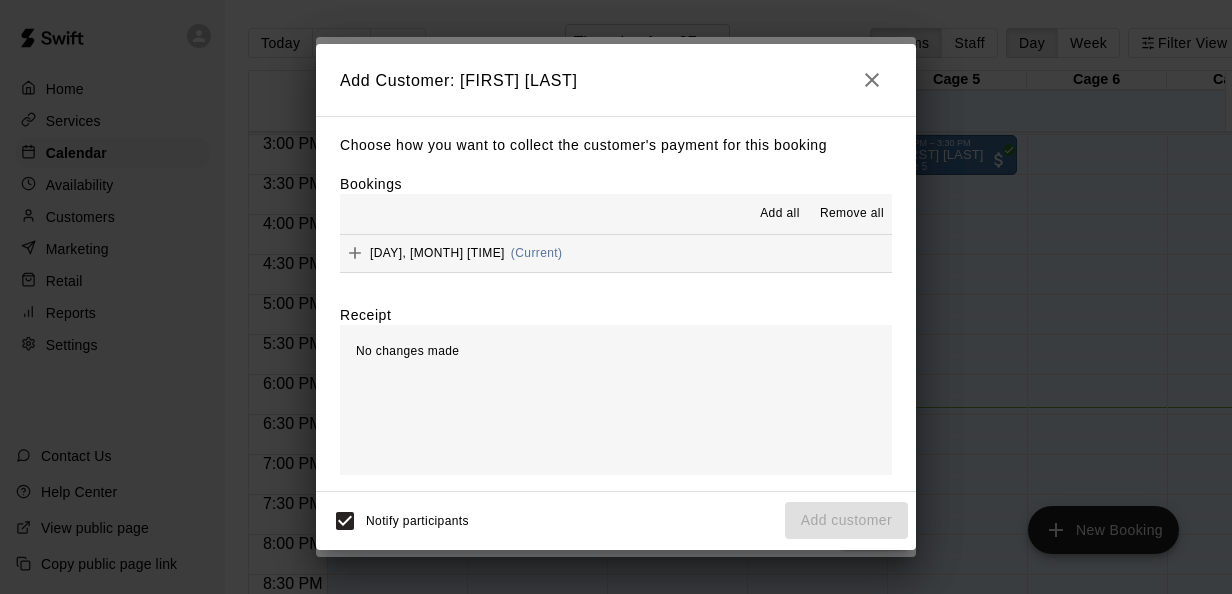click on "[DAY], [MONTH] [TIME] (Current)" at bounding box center (616, 253) 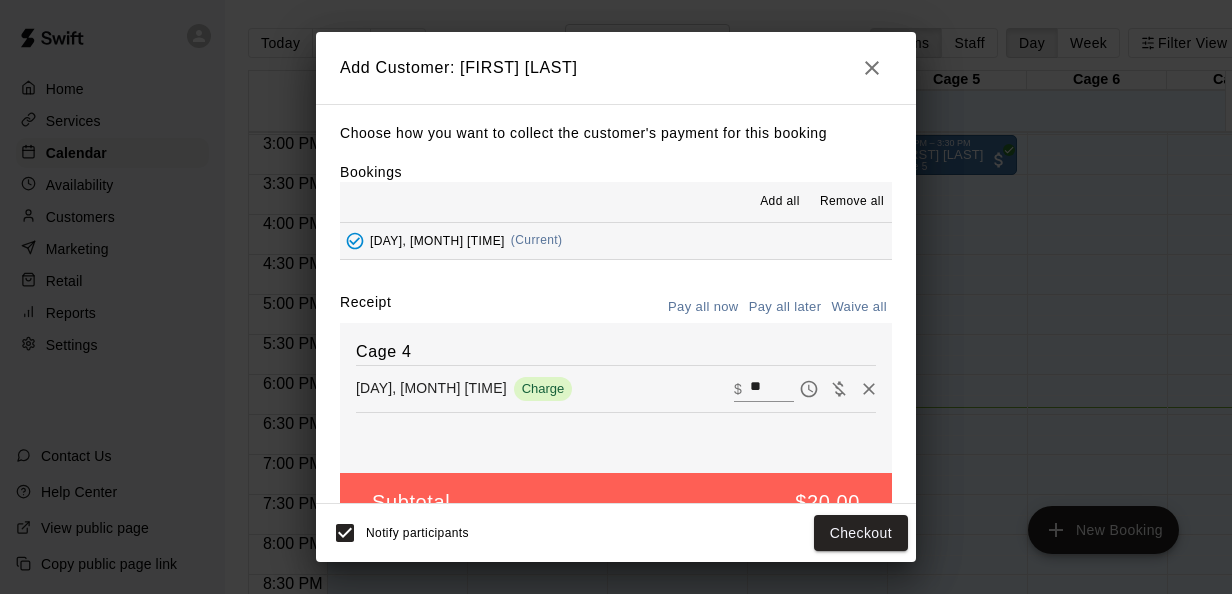scroll, scrollTop: 46, scrollLeft: 0, axis: vertical 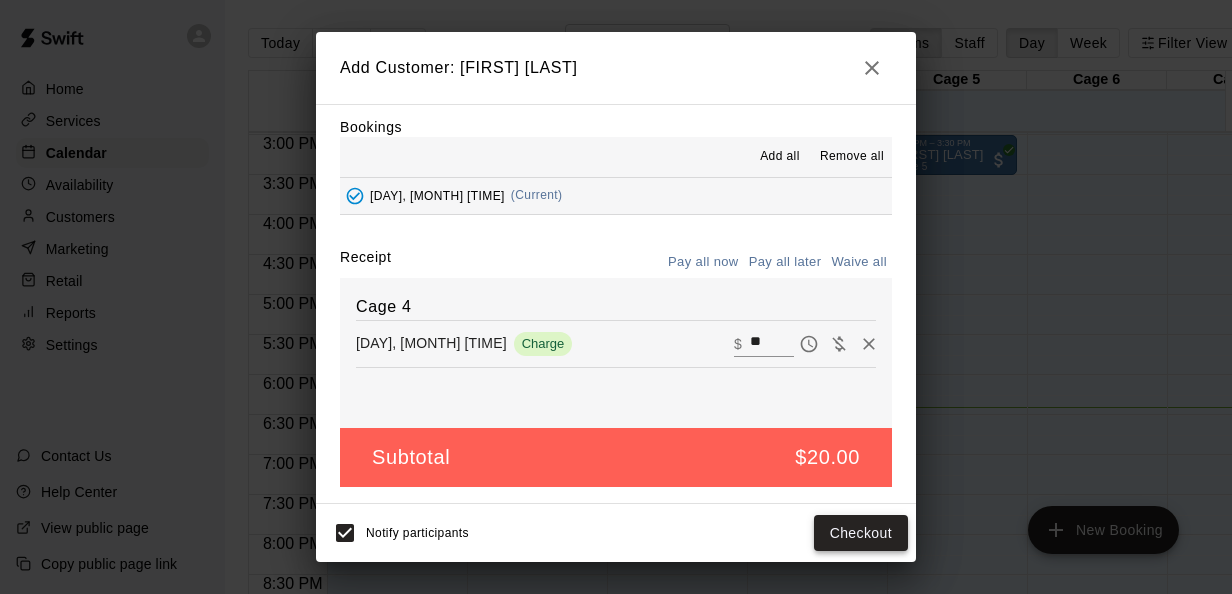 click on "Checkout" at bounding box center [861, 533] 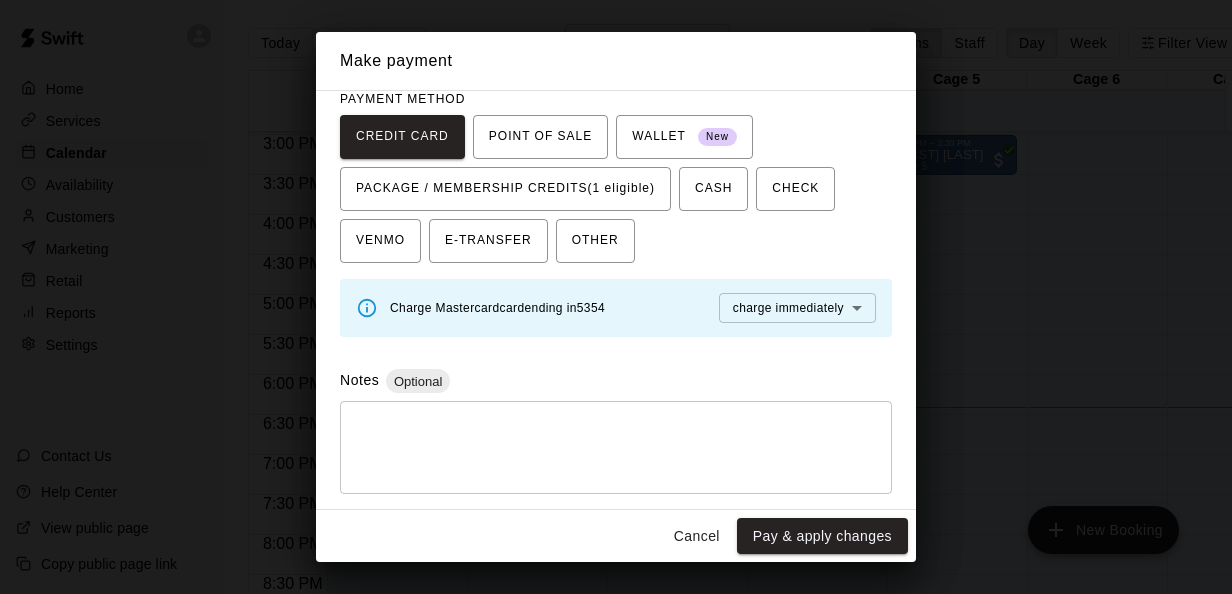 scroll, scrollTop: 0, scrollLeft: 0, axis: both 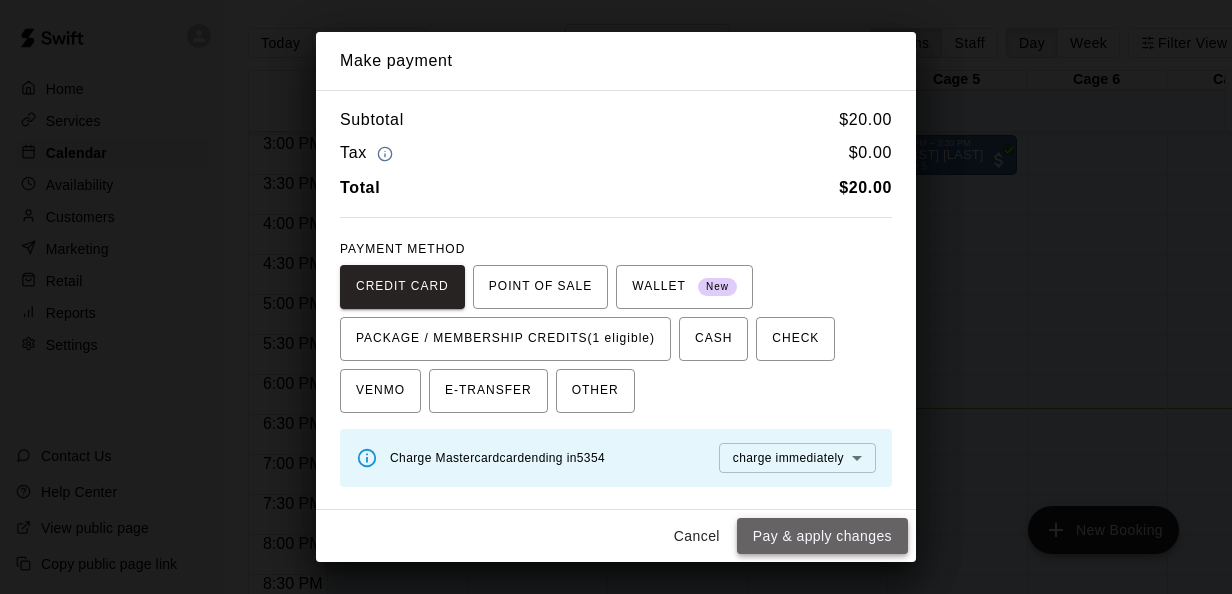 click on "Pay & apply changes" at bounding box center [822, 536] 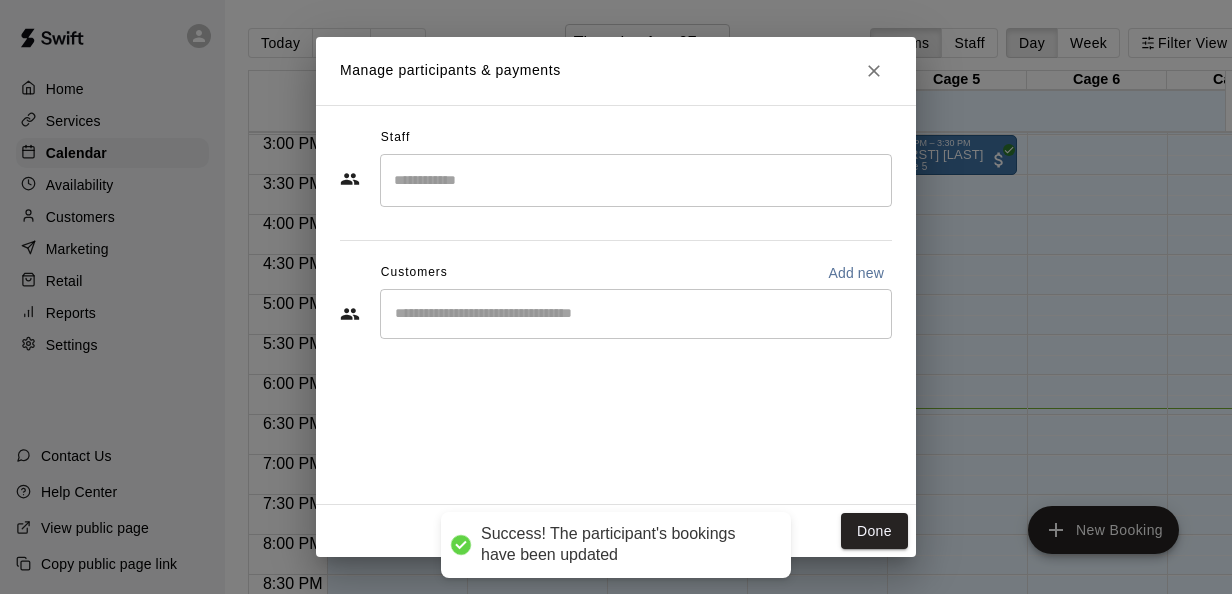 scroll, scrollTop: 0, scrollLeft: 0, axis: both 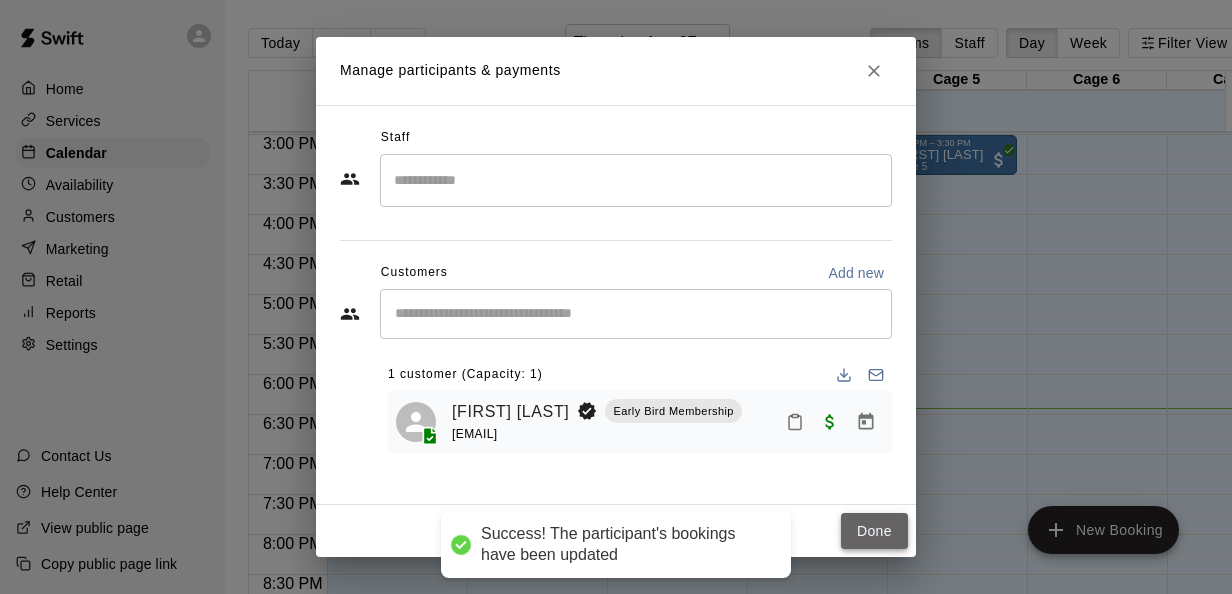 click on "Done" at bounding box center [874, 531] 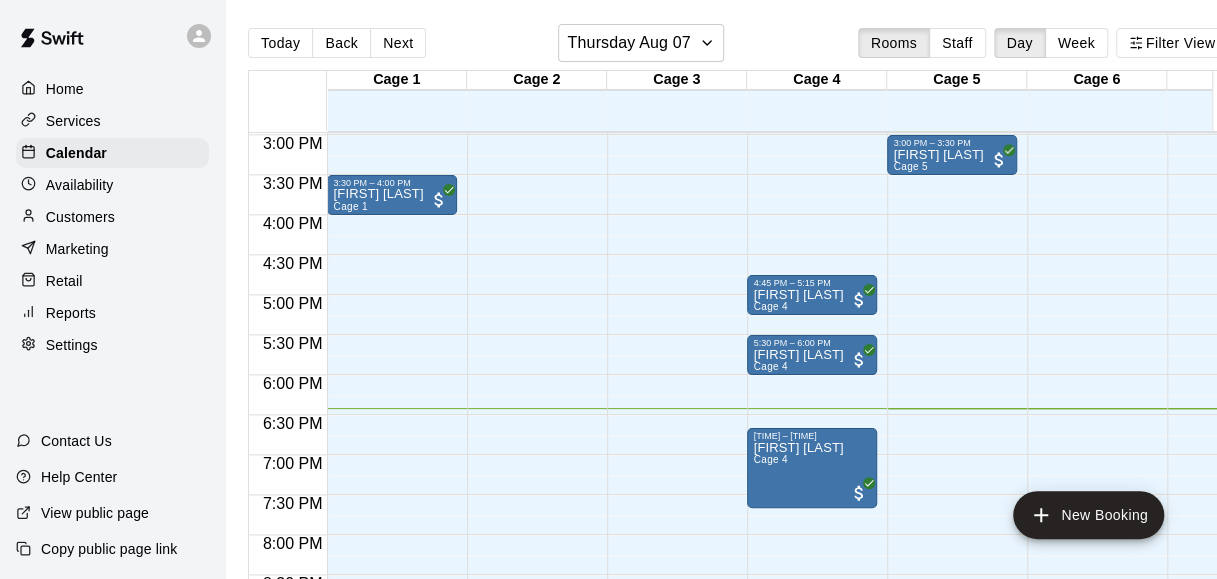 click on "Customers" at bounding box center (80, 217) 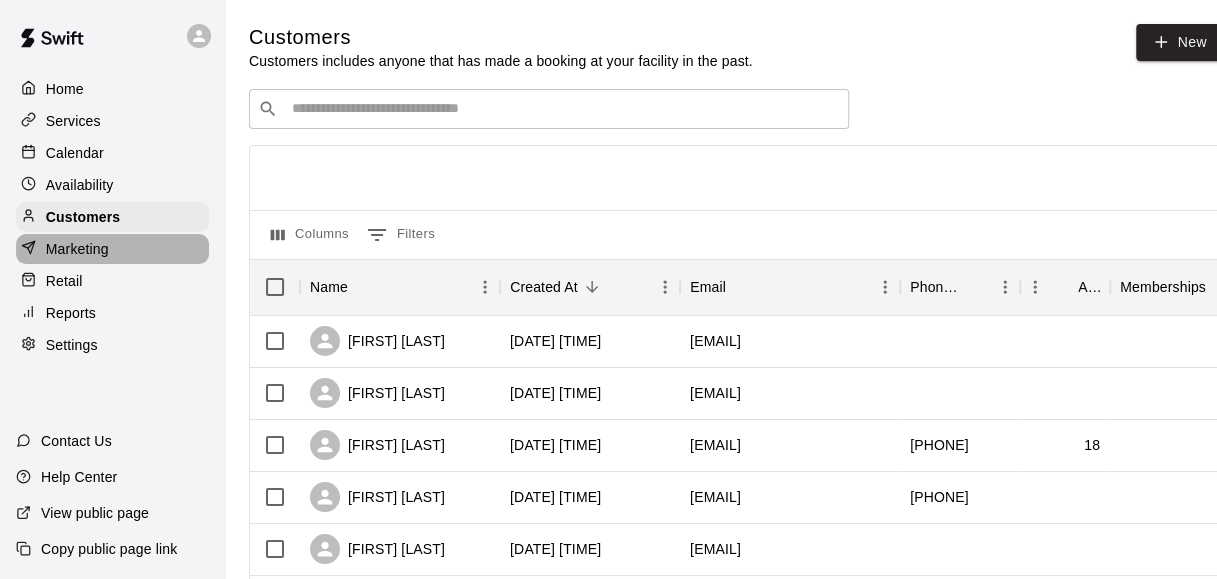 click on "Marketing" at bounding box center (77, 249) 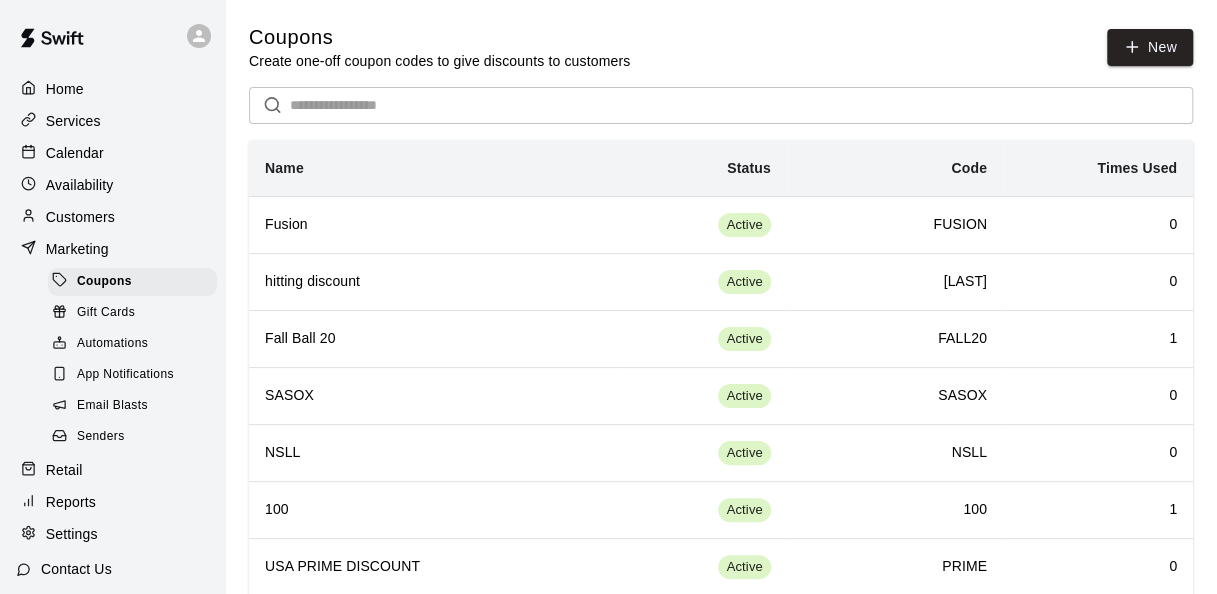 click on "Retail" at bounding box center [112, 470] 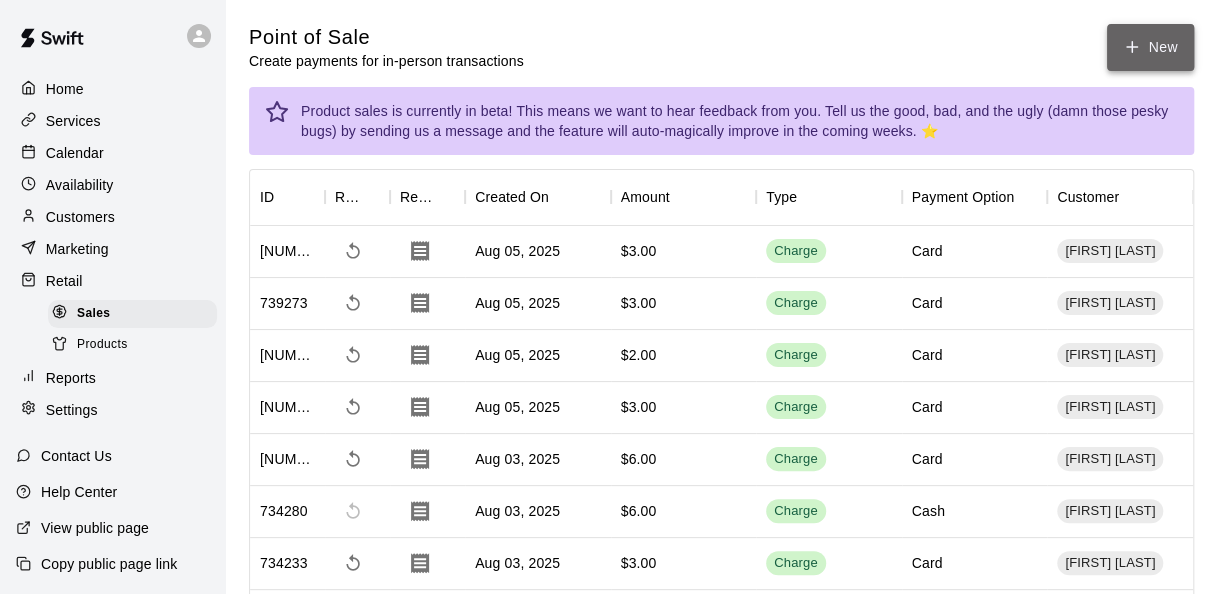 click 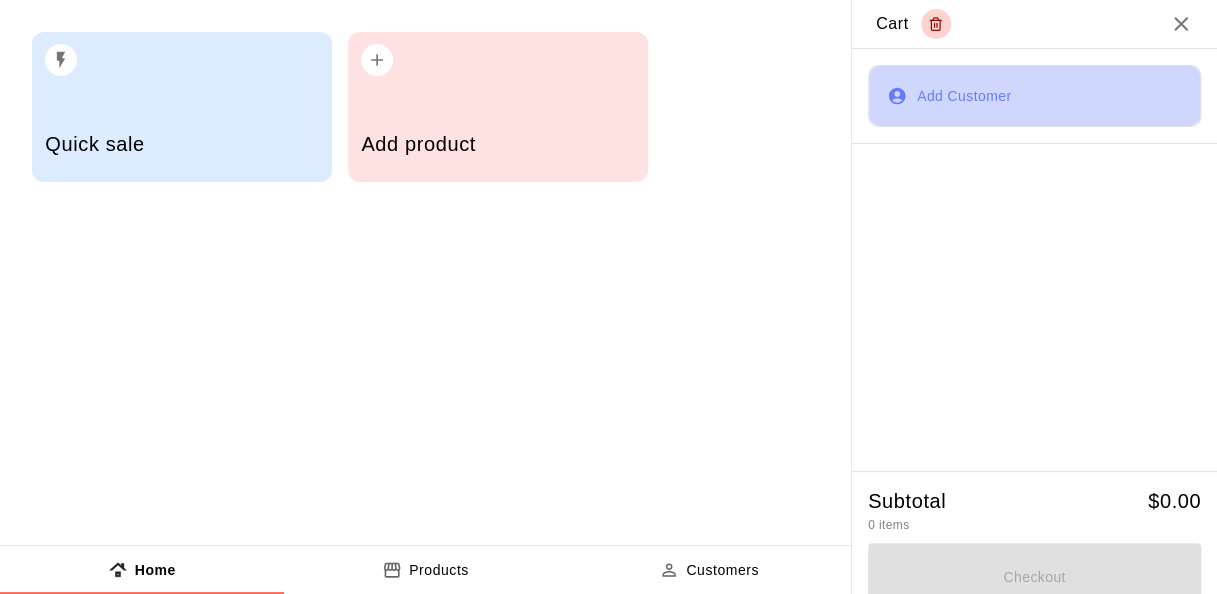 click on "Add Customer" at bounding box center (1034, 96) 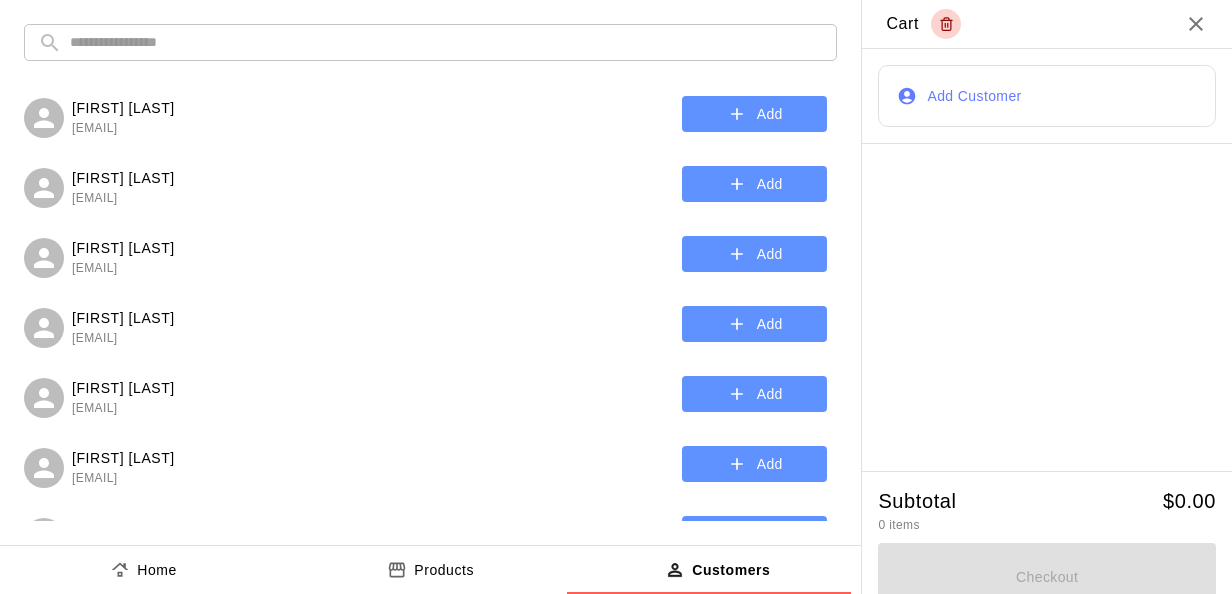 click at bounding box center (446, 42) 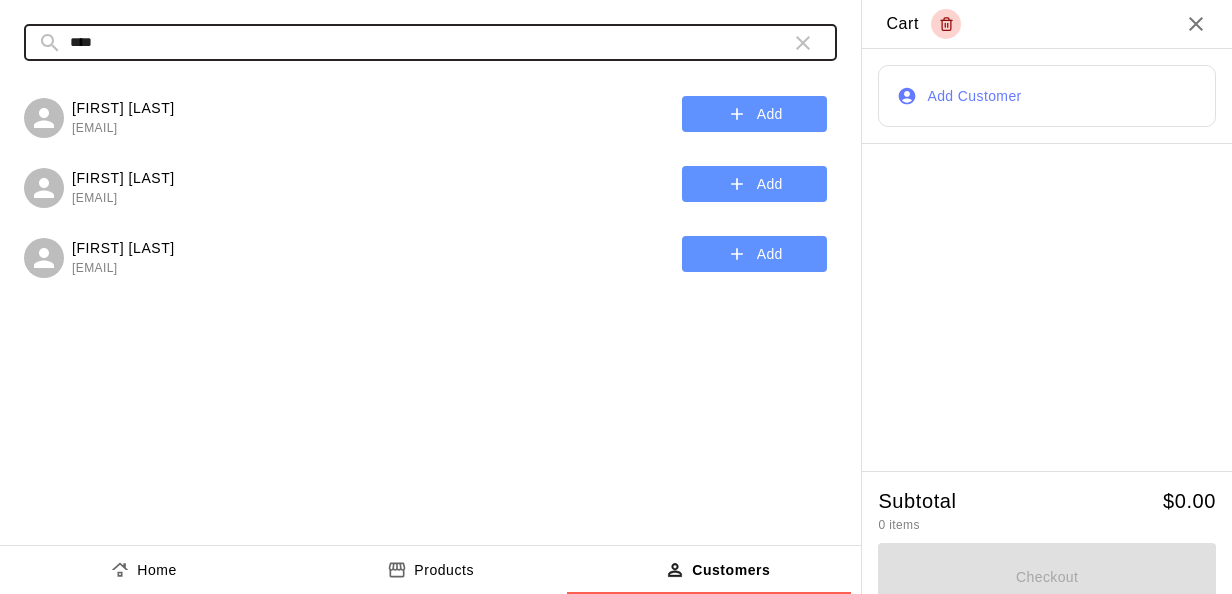 type on "****" 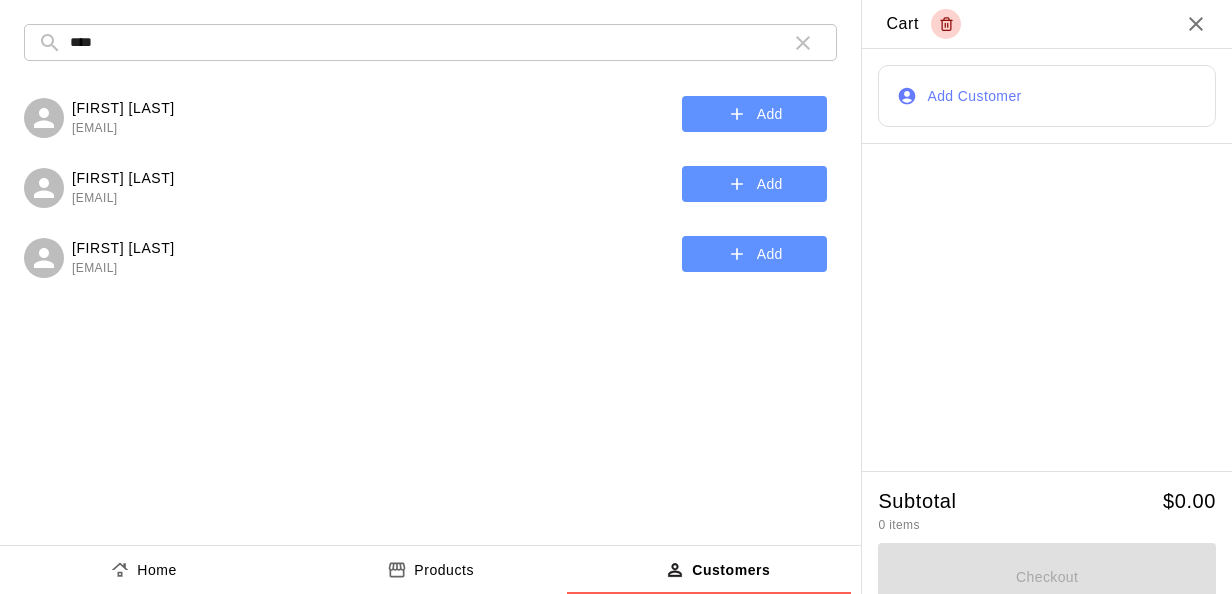 click on "[FIRST] [LAST]" at bounding box center [123, 108] 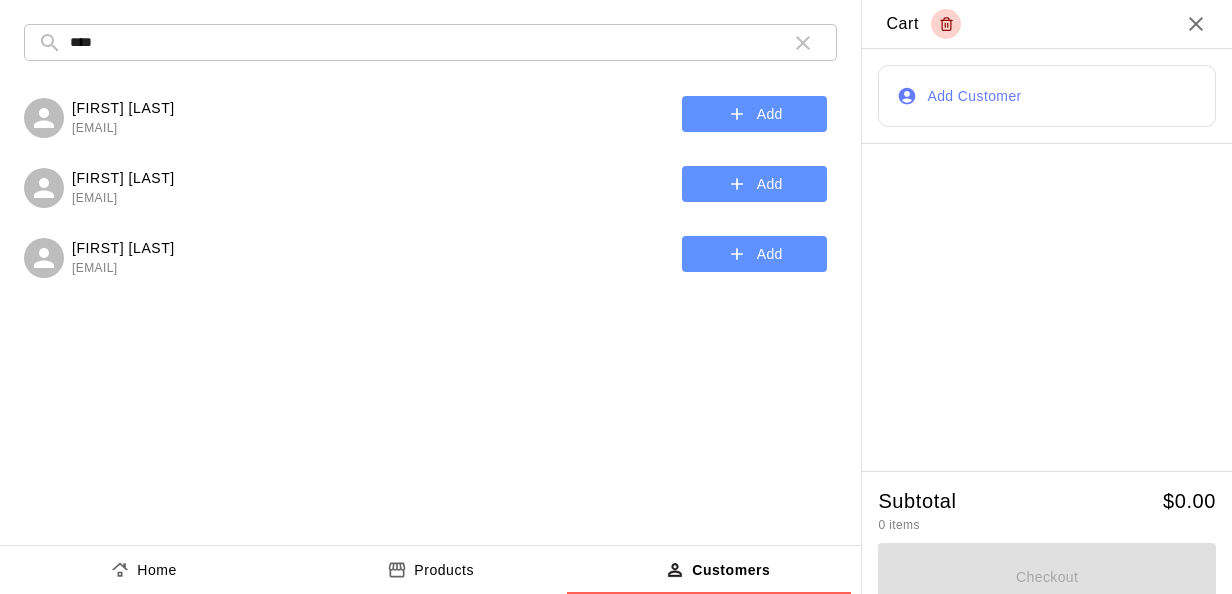 click on "Add" at bounding box center (754, 114) 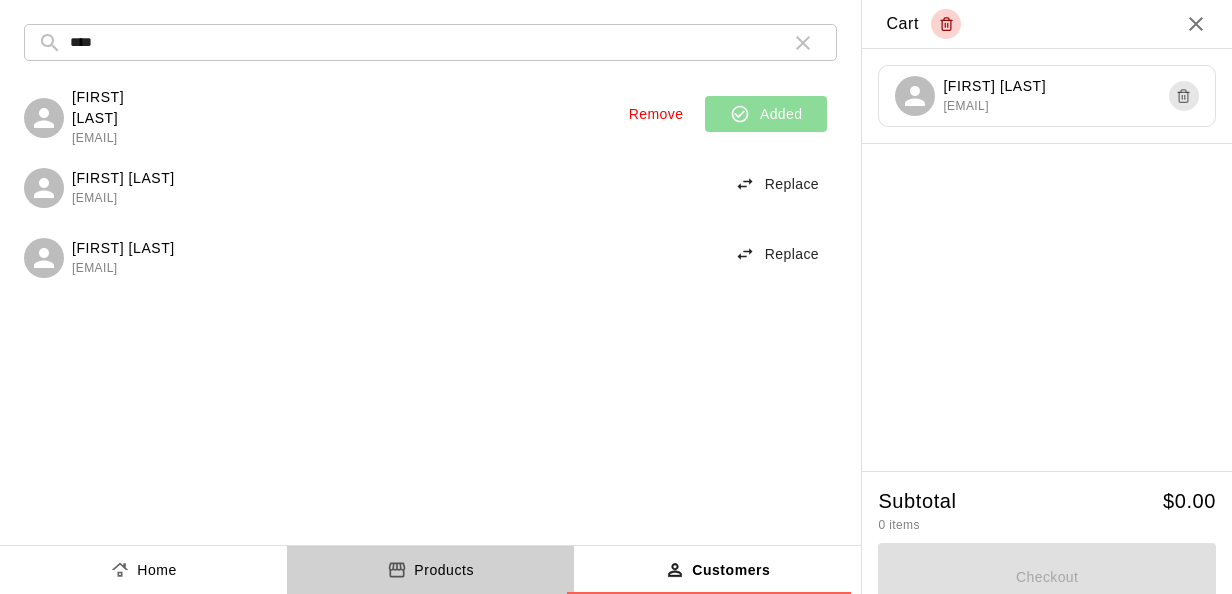 click on "Products" at bounding box center [444, 570] 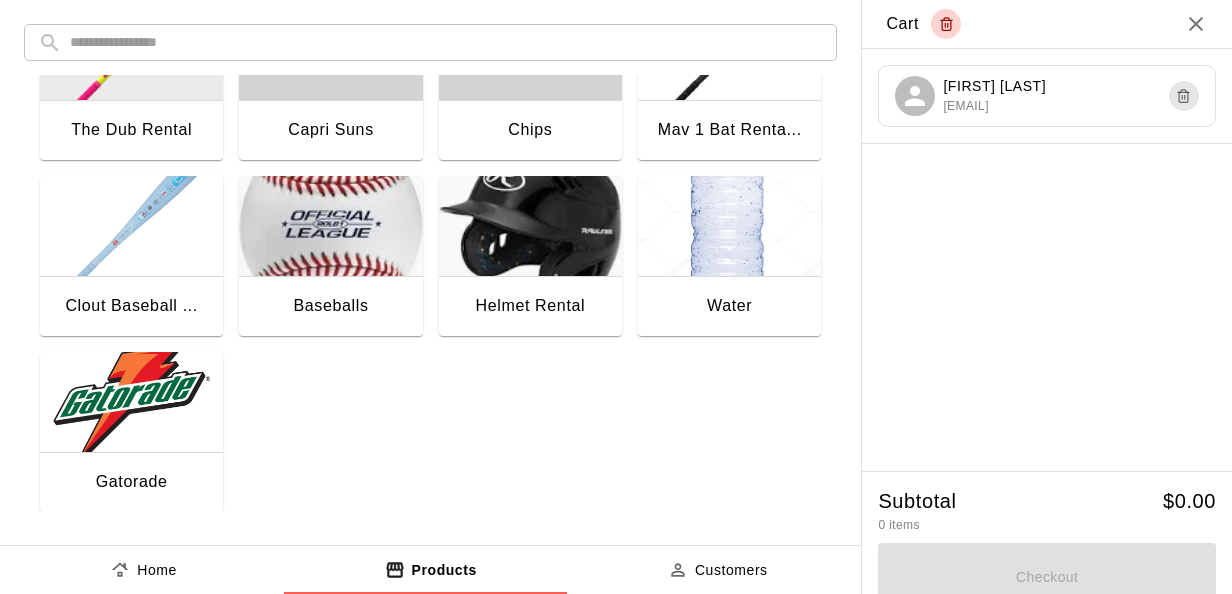 scroll, scrollTop: 92, scrollLeft: 0, axis: vertical 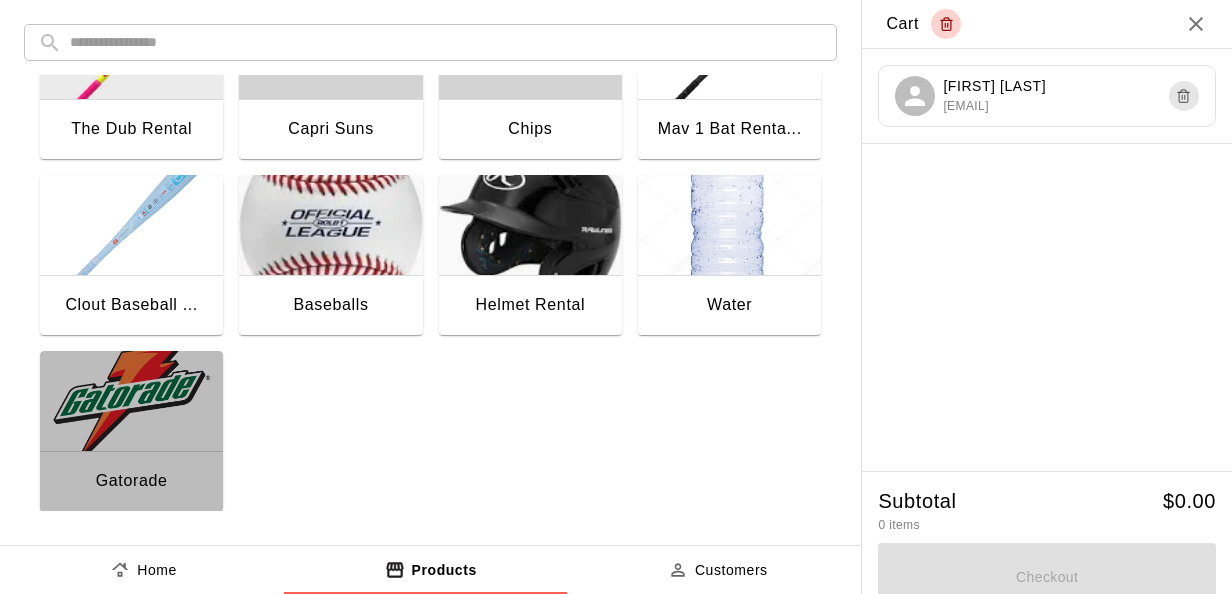 click at bounding box center (131, 401) 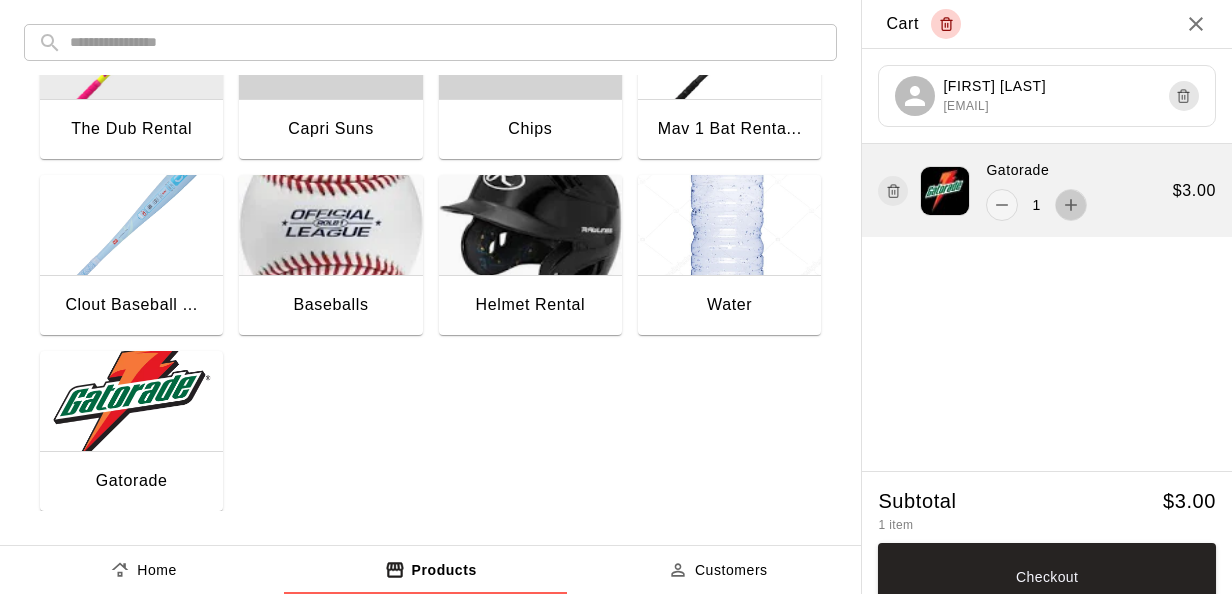 click 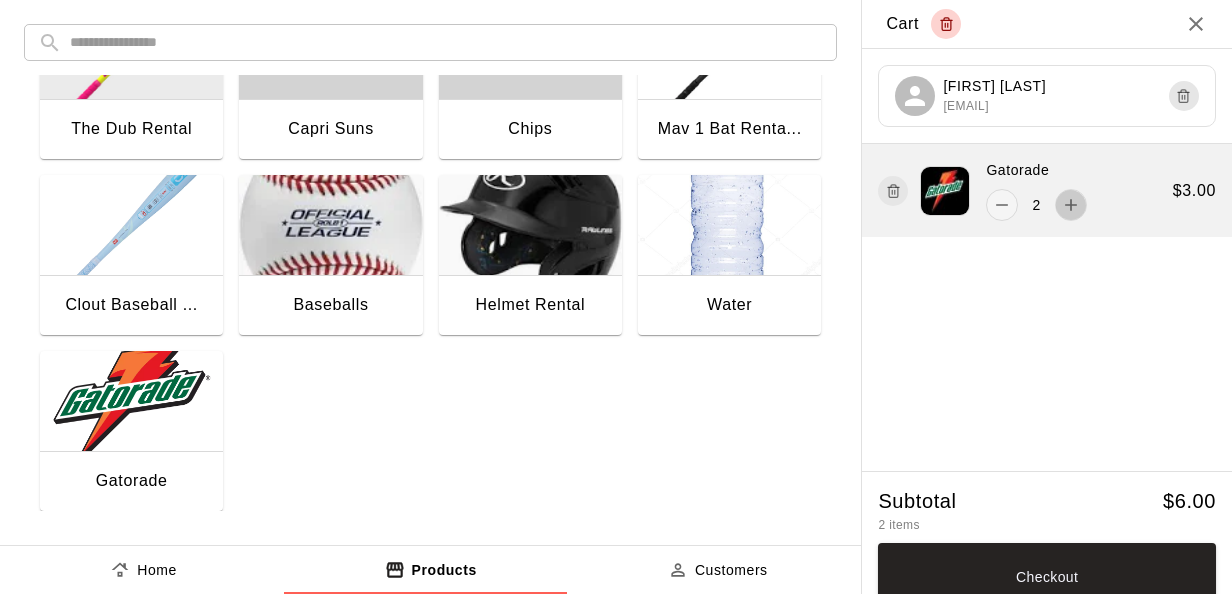 click 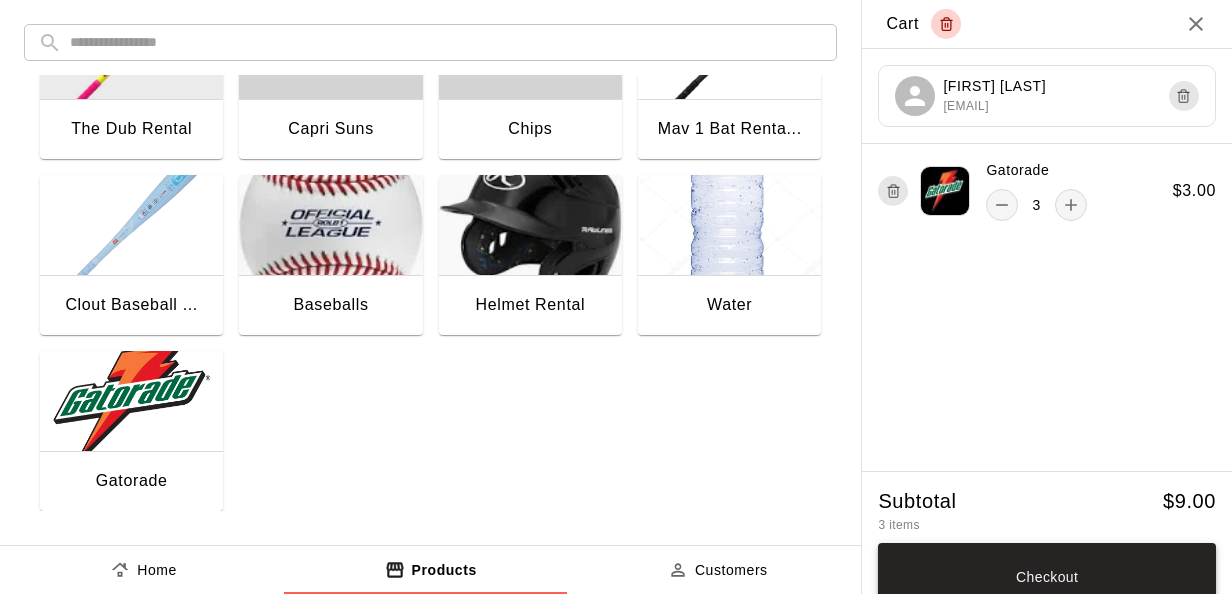 click on "Checkout" at bounding box center (1047, 577) 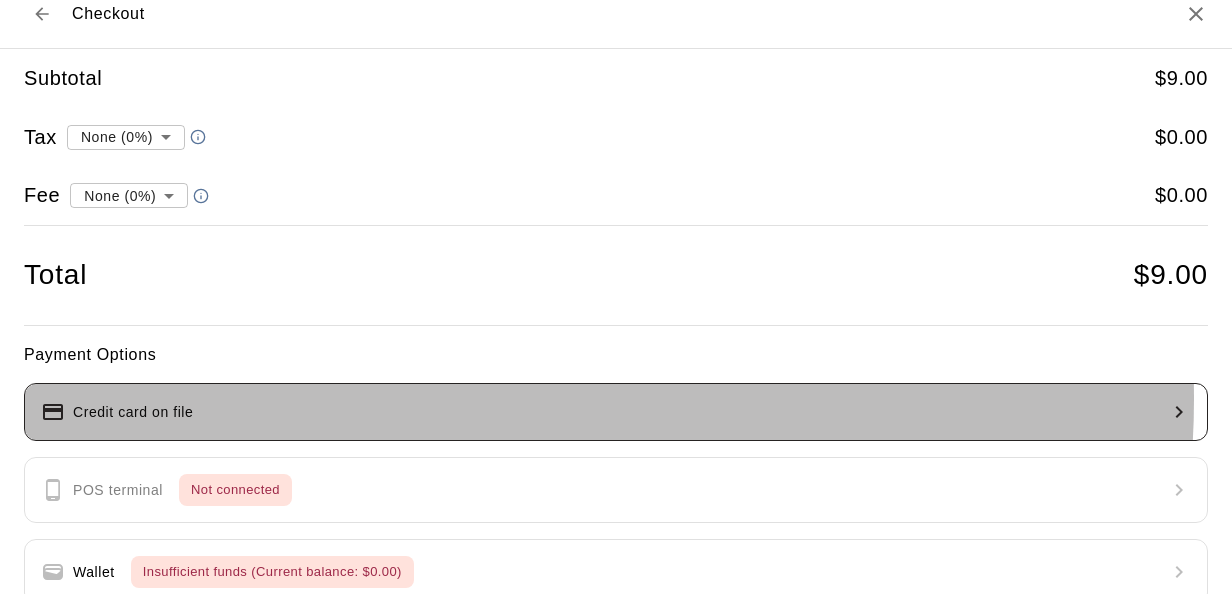 click on "Credit card on file" at bounding box center (616, 412) 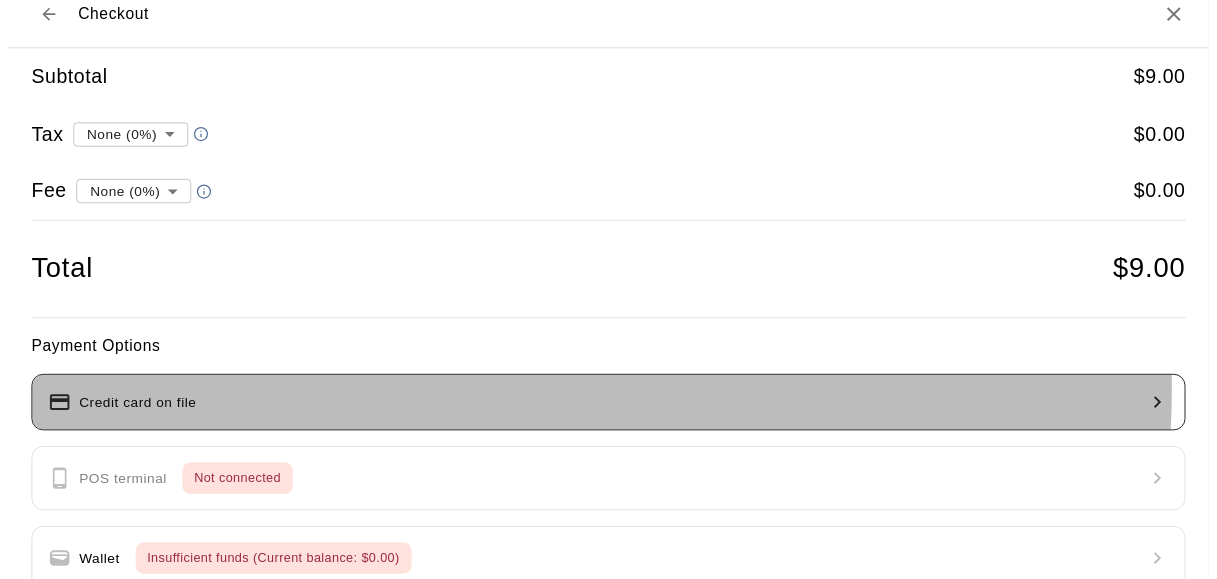 scroll, scrollTop: 7, scrollLeft: 0, axis: vertical 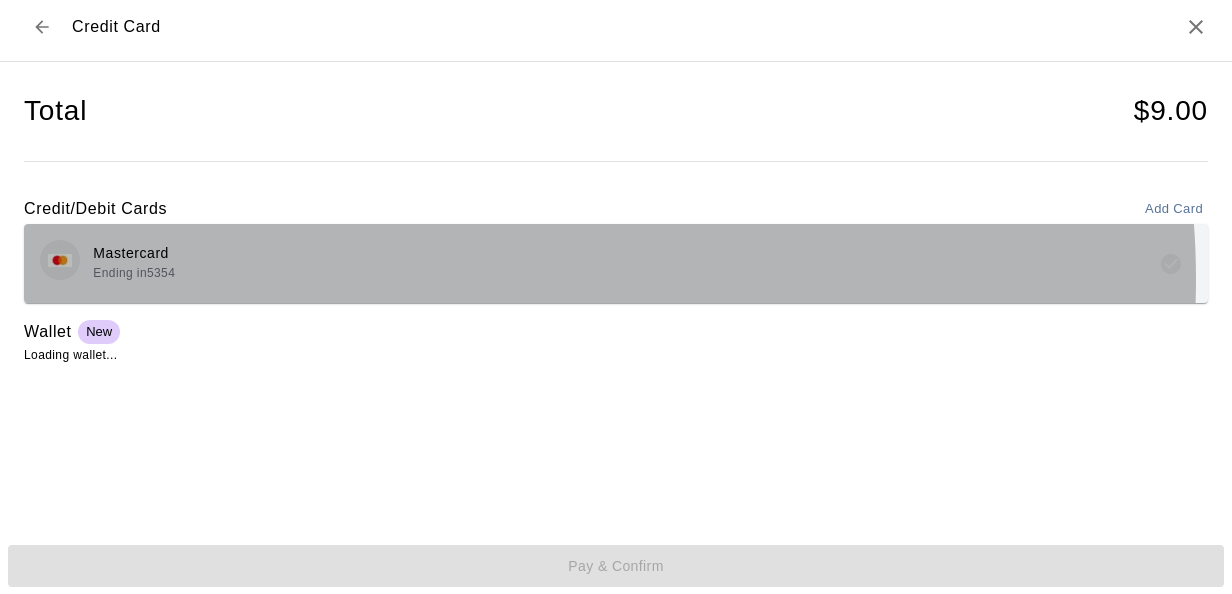 click on "Mastercard Ending in [NUMBER]" at bounding box center (616, 263) 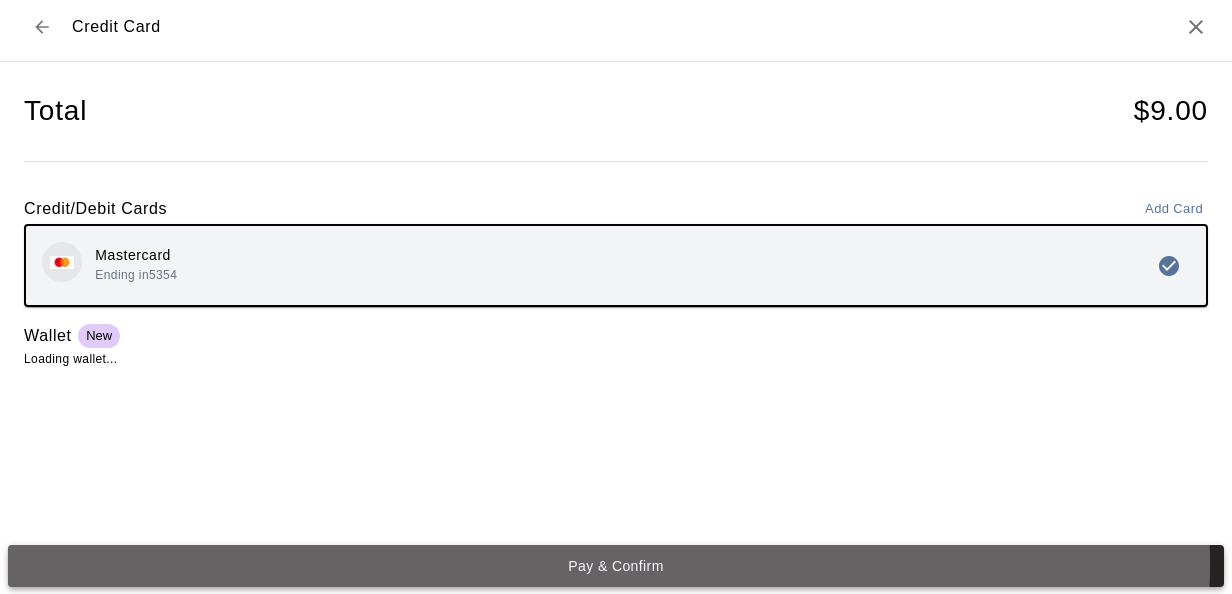 click on "Pay & Confirm" at bounding box center [616, 566] 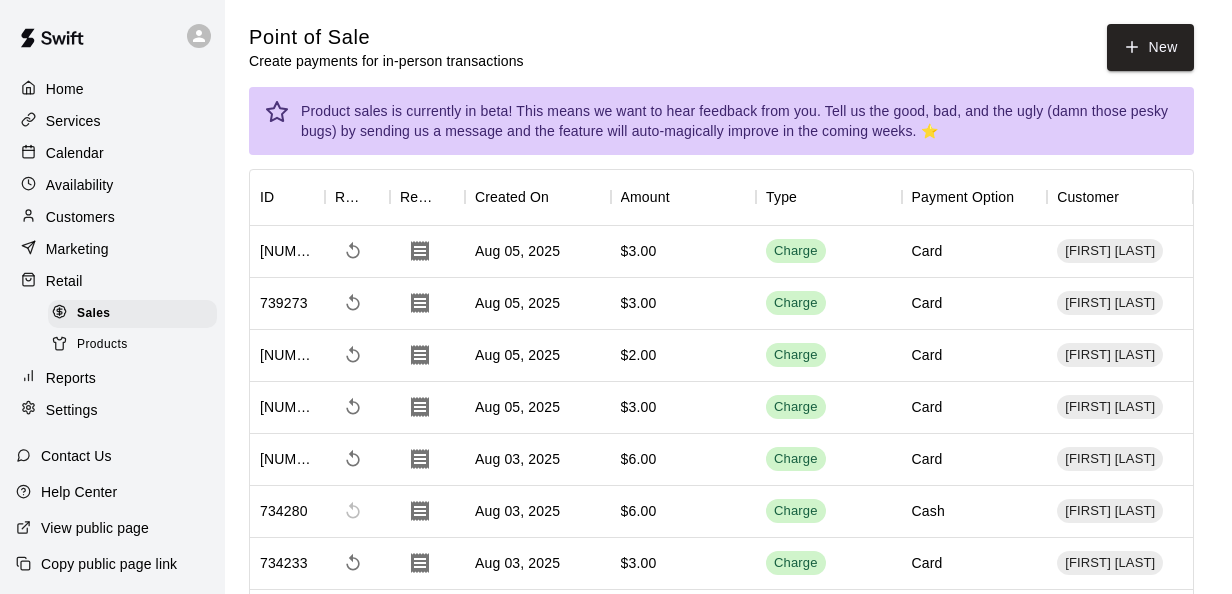 click on "Marketing" at bounding box center [77, 249] 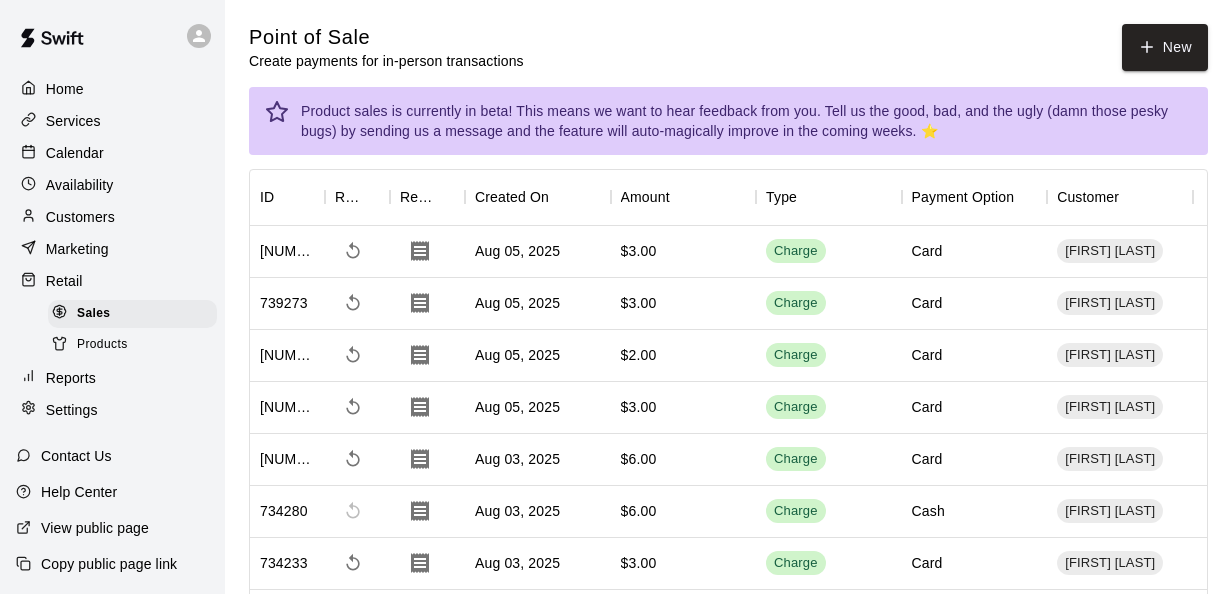 click on "Home" at bounding box center (65, 89) 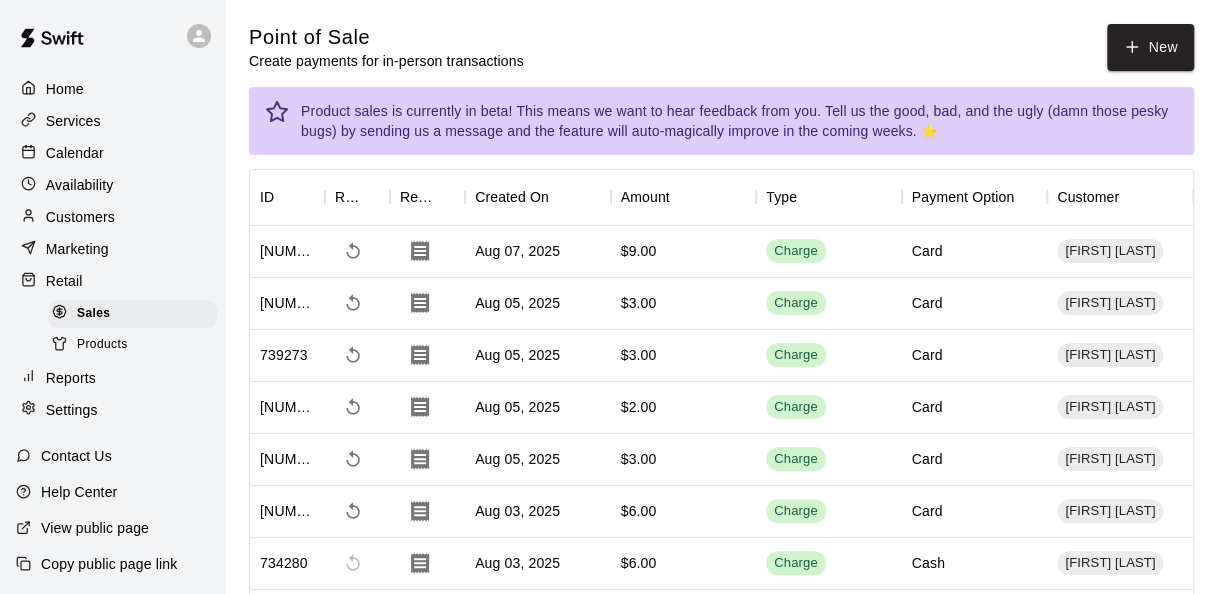 click on "Home" at bounding box center [112, 89] 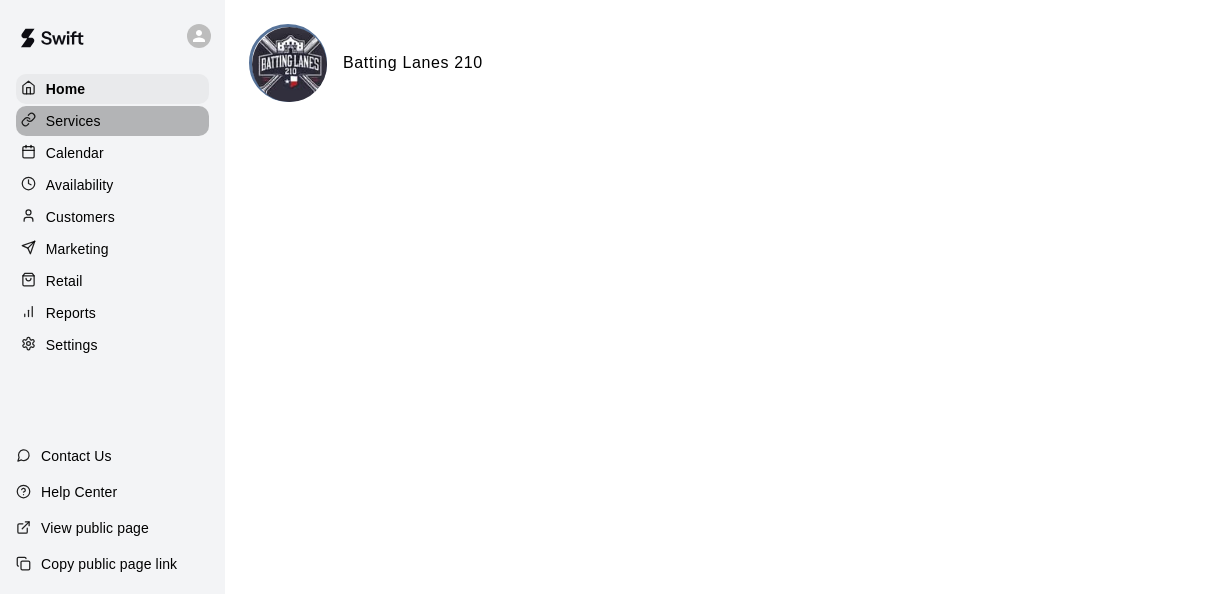 click on "Services" at bounding box center (112, 121) 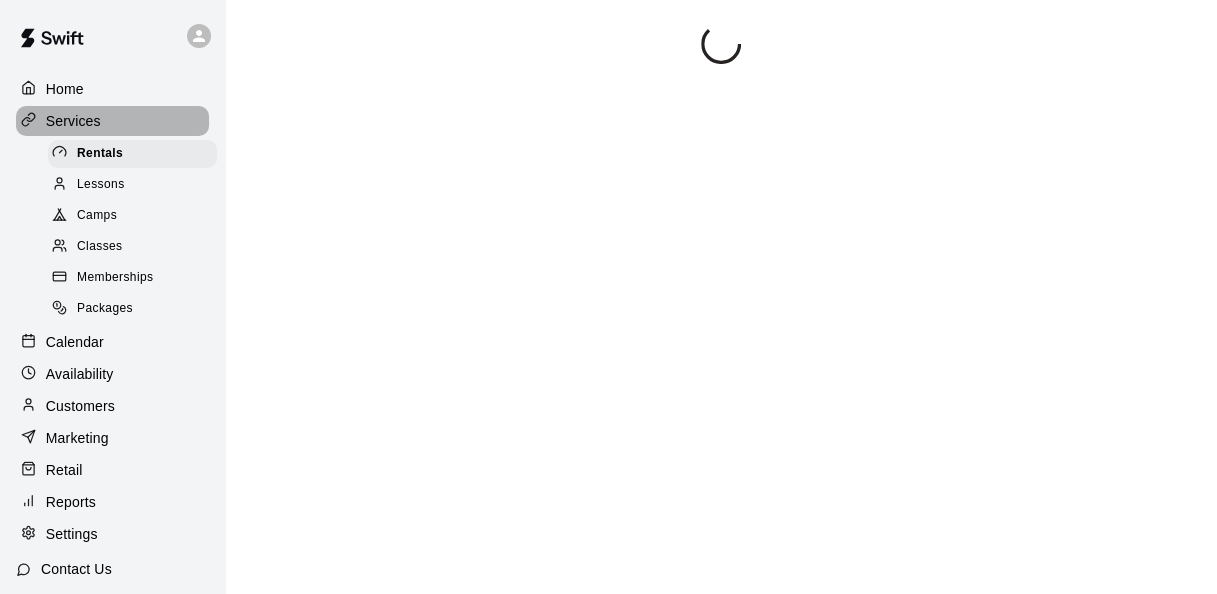 click on "Services" at bounding box center (112, 121) 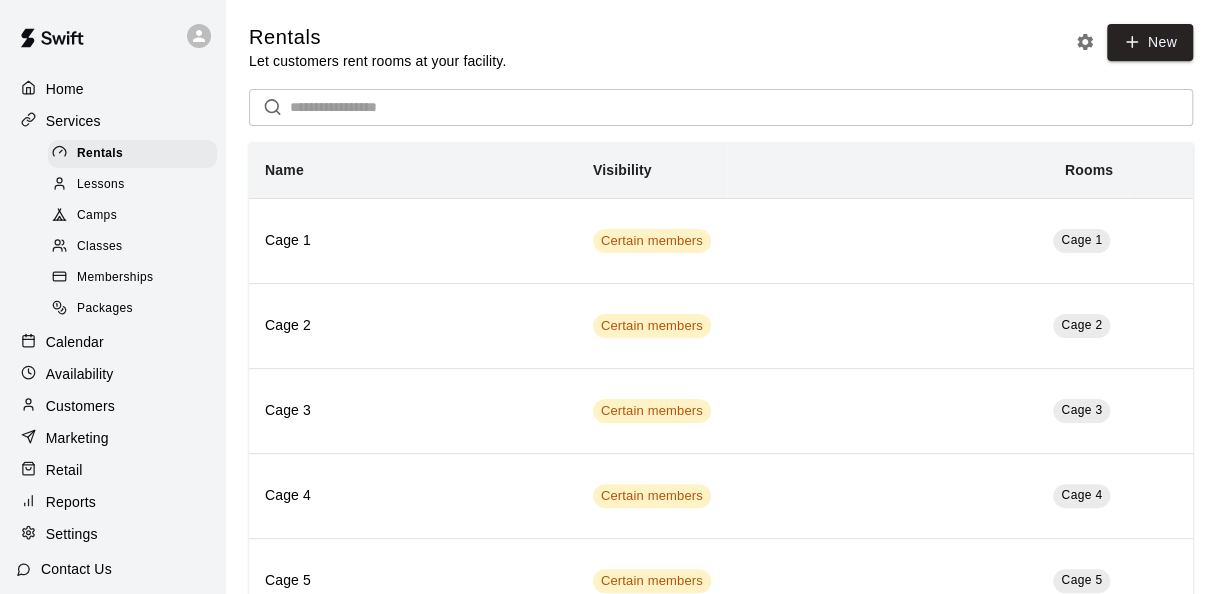 click on "Calendar" at bounding box center (112, 342) 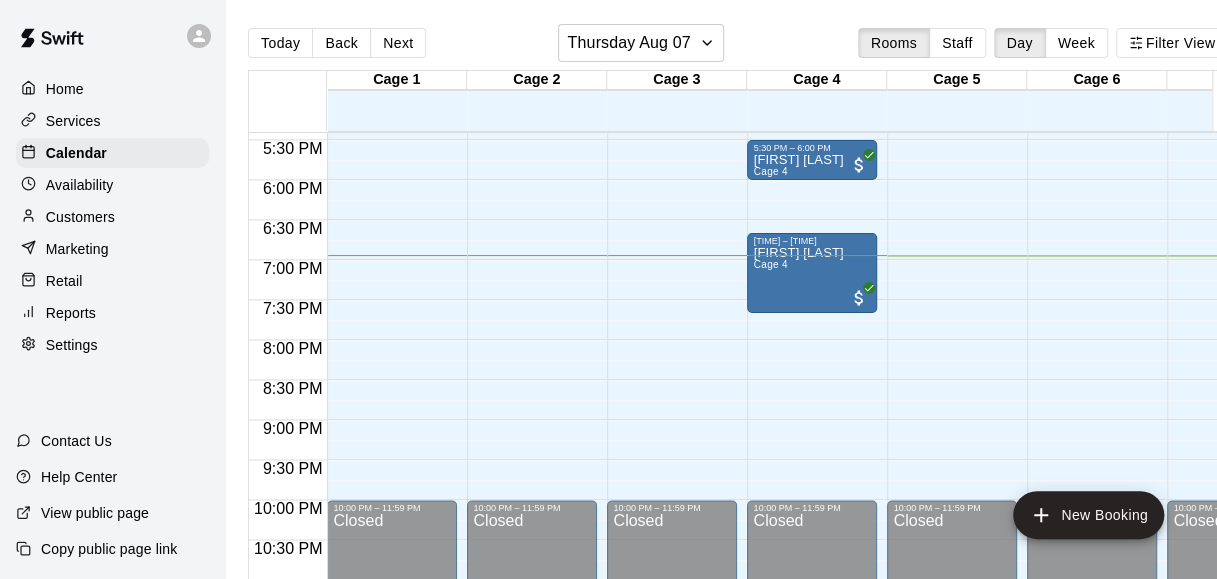 scroll, scrollTop: 1395, scrollLeft: 0, axis: vertical 